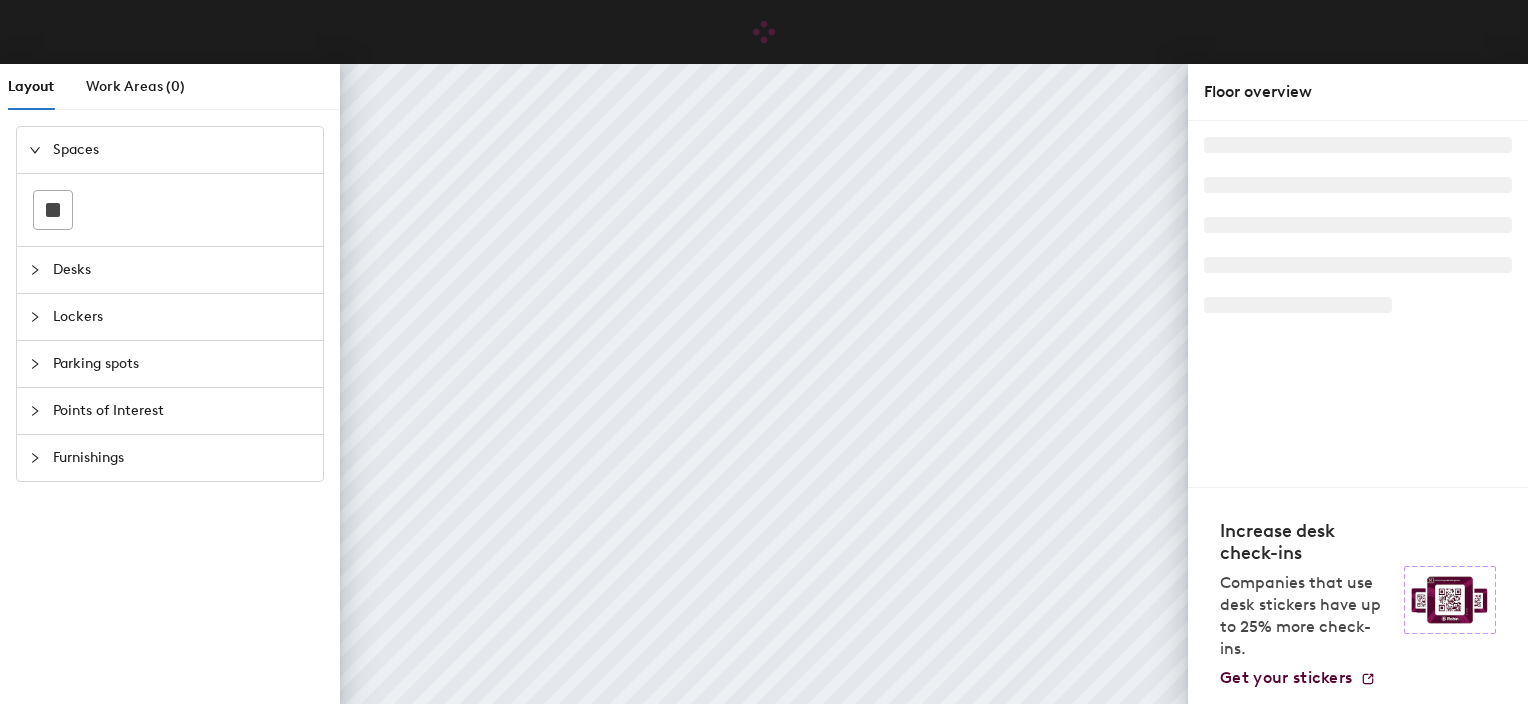scroll, scrollTop: 0, scrollLeft: 0, axis: both 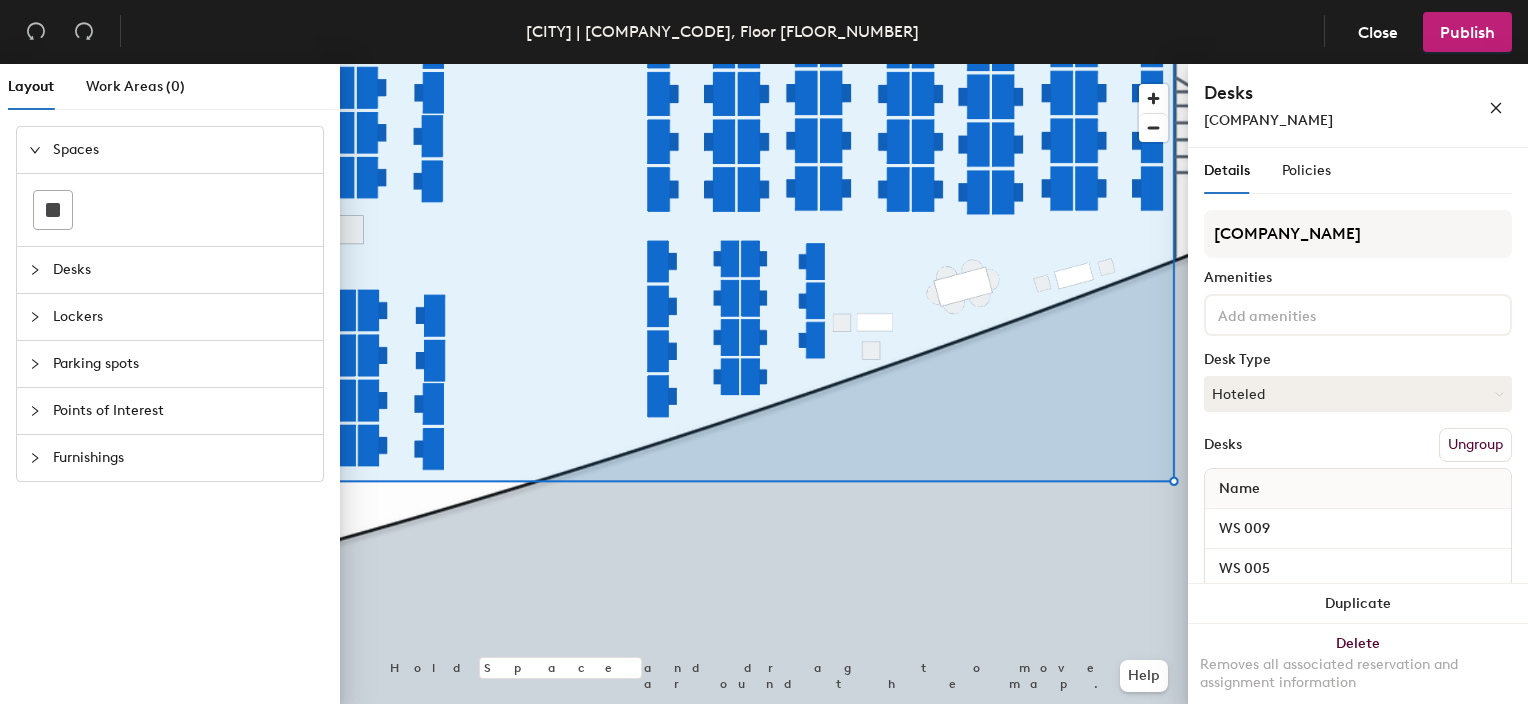 click on "Ungroup" at bounding box center [1475, 445] 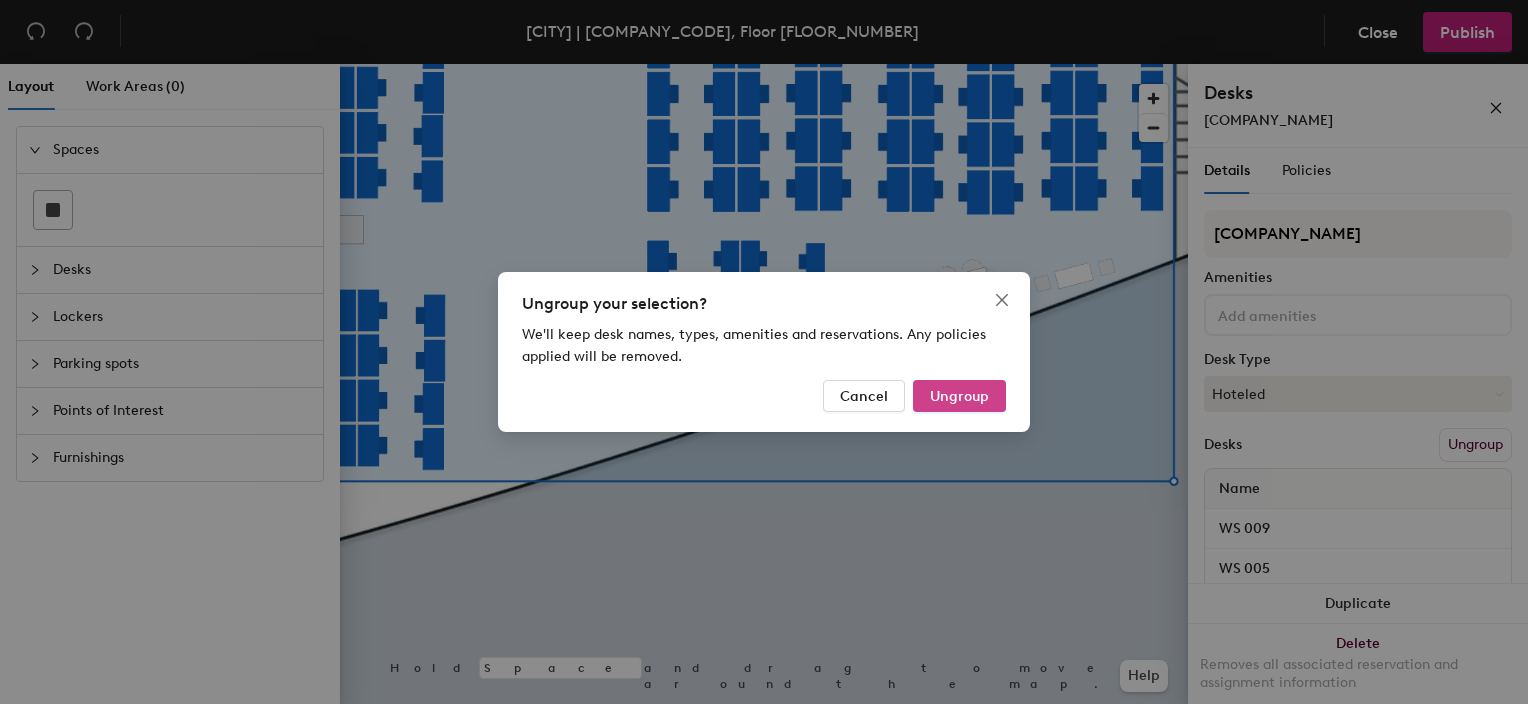 click on "Ungroup" at bounding box center (959, 396) 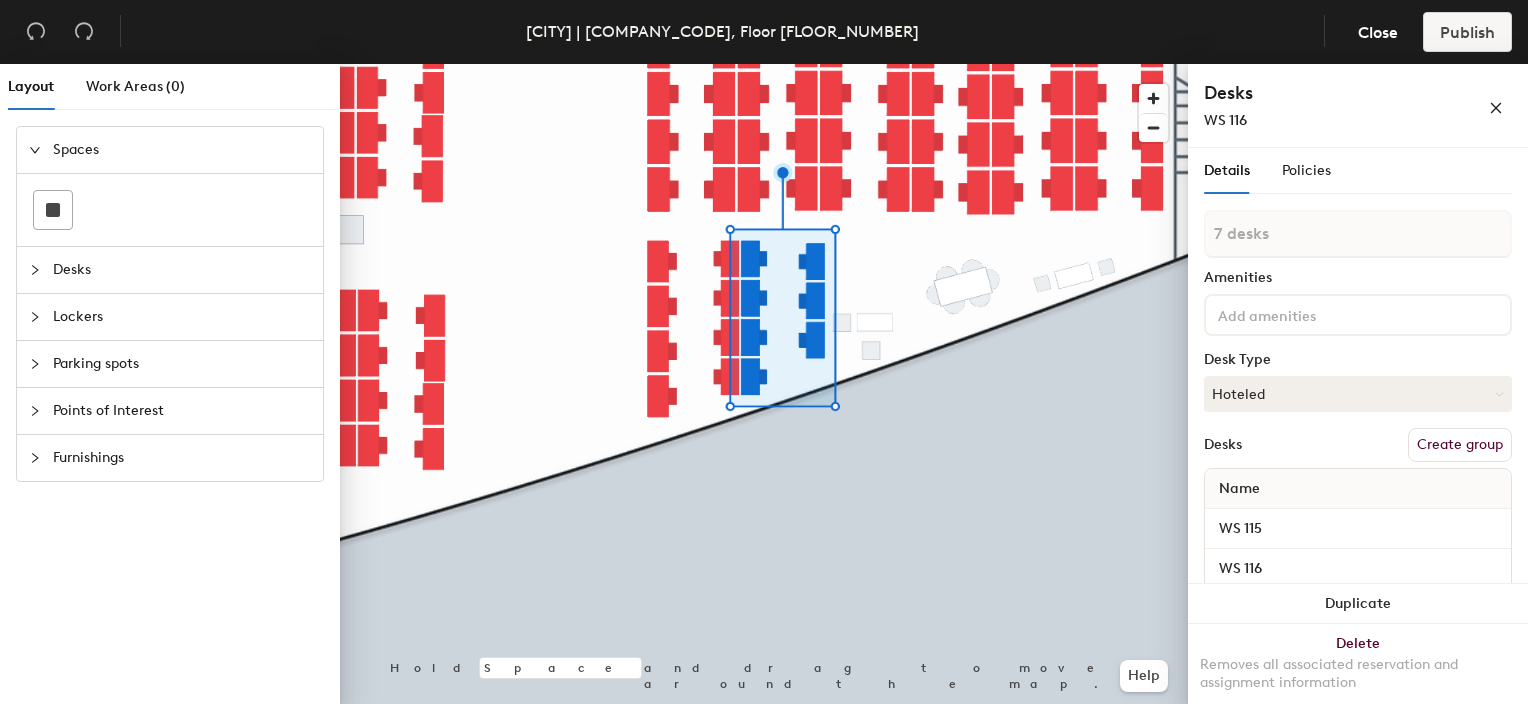 click on "Create group" at bounding box center (1460, 445) 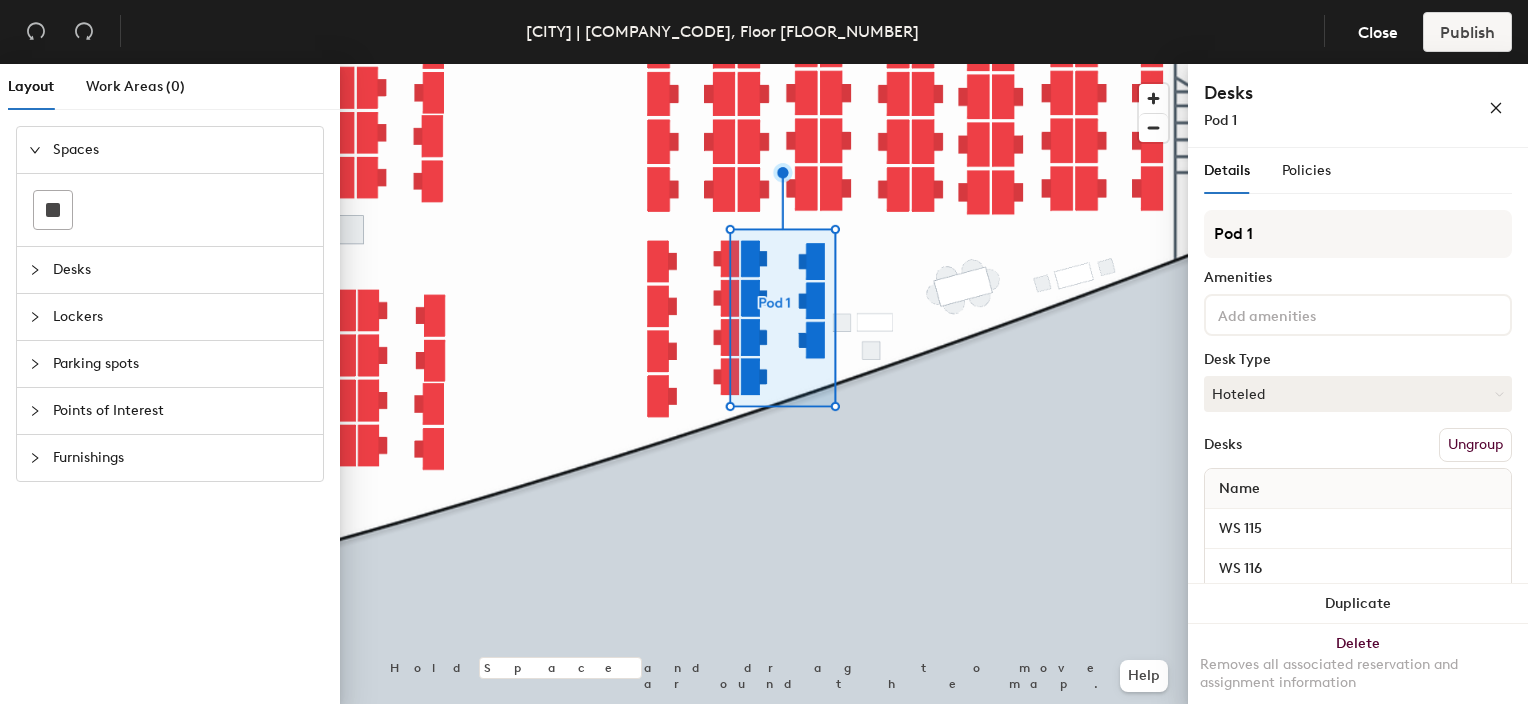 click on "Layout Work Areas (0) Spaces Desks Lockers Parking spots Points of Interest Furnishings Hold Space and drag to move around the map. Help Desks Pod 1 Details Policies Pod 1 Amenities Desk Type Hoteled Desks Ungroup Name WS 115 WS 116 WS 117 WS 118 WS 114 WS 113 WS 112 Duplicate Delete Removes all associated reservation and assignment information" at bounding box center (764, 388) 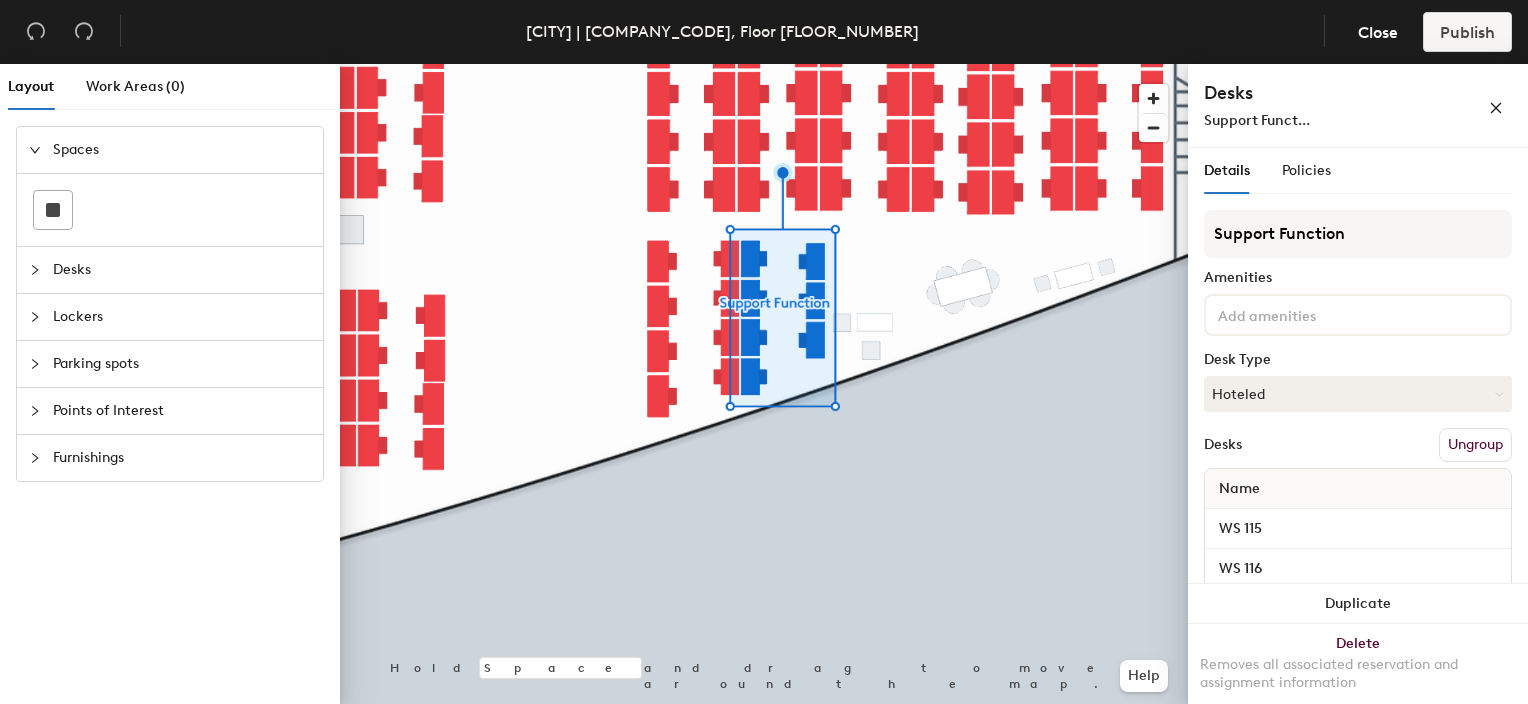 type on "Support Function" 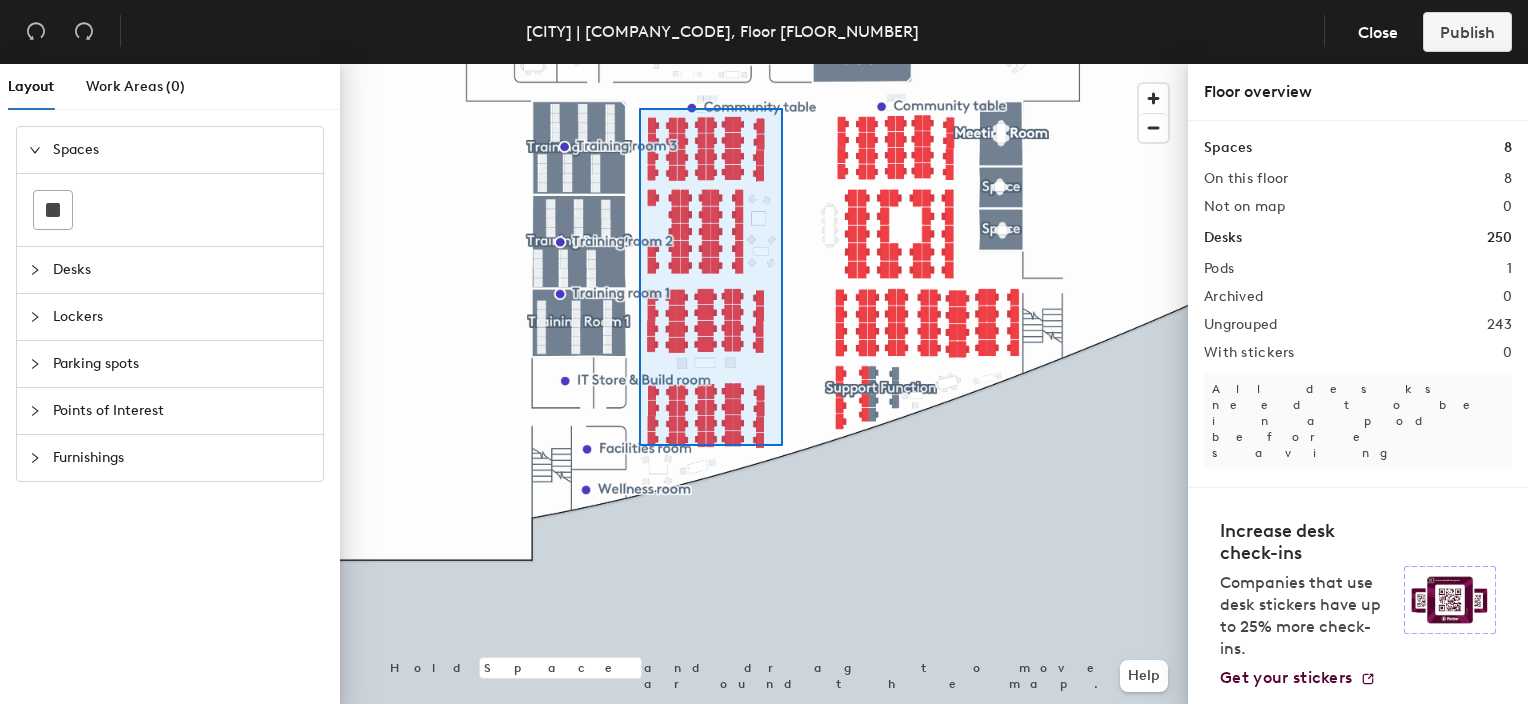 drag, startPoint x: 1296, startPoint y: 233, endPoint x: 640, endPoint y: 108, distance: 667.8031 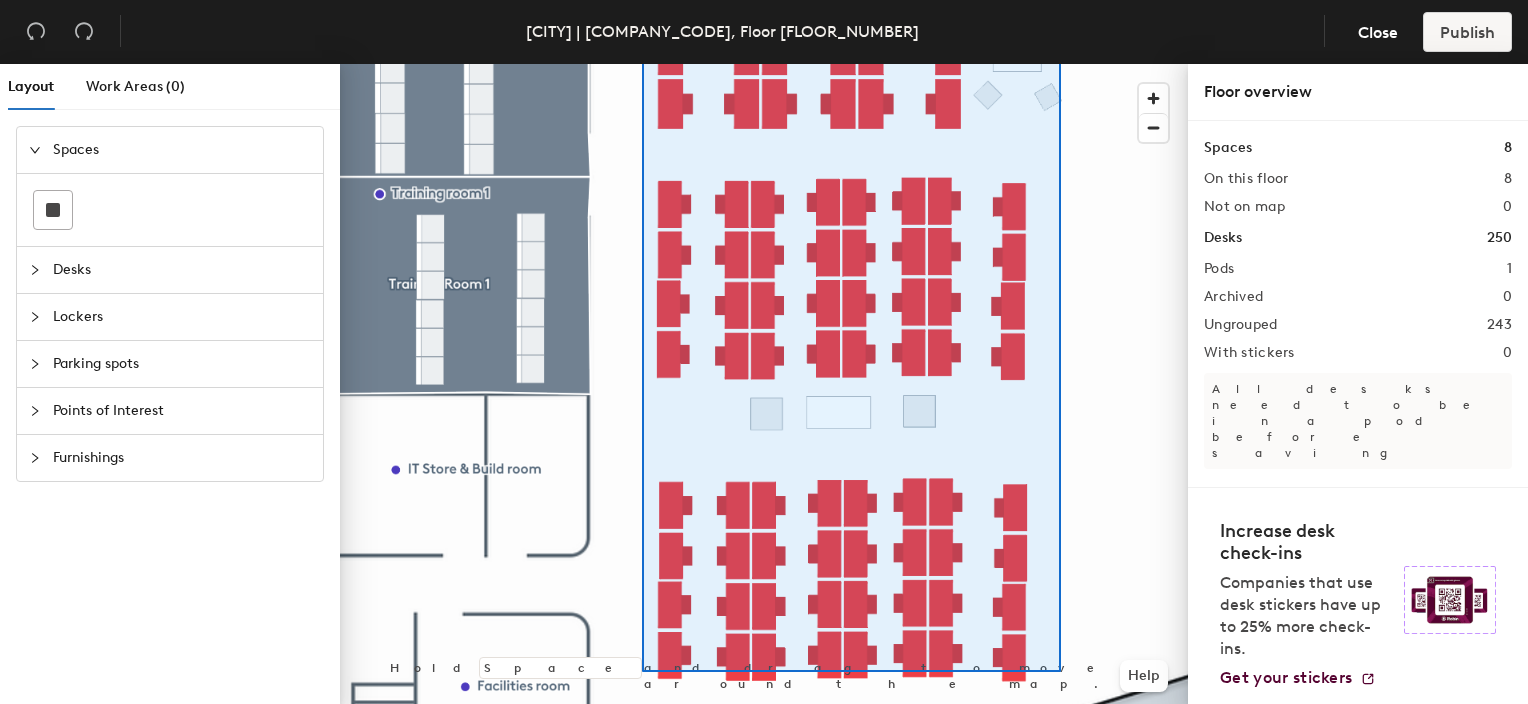 click on "[CITY] | [COMPANY_CODE], Floor [FLOOR_NUMBER]" at bounding box center [764, 352] 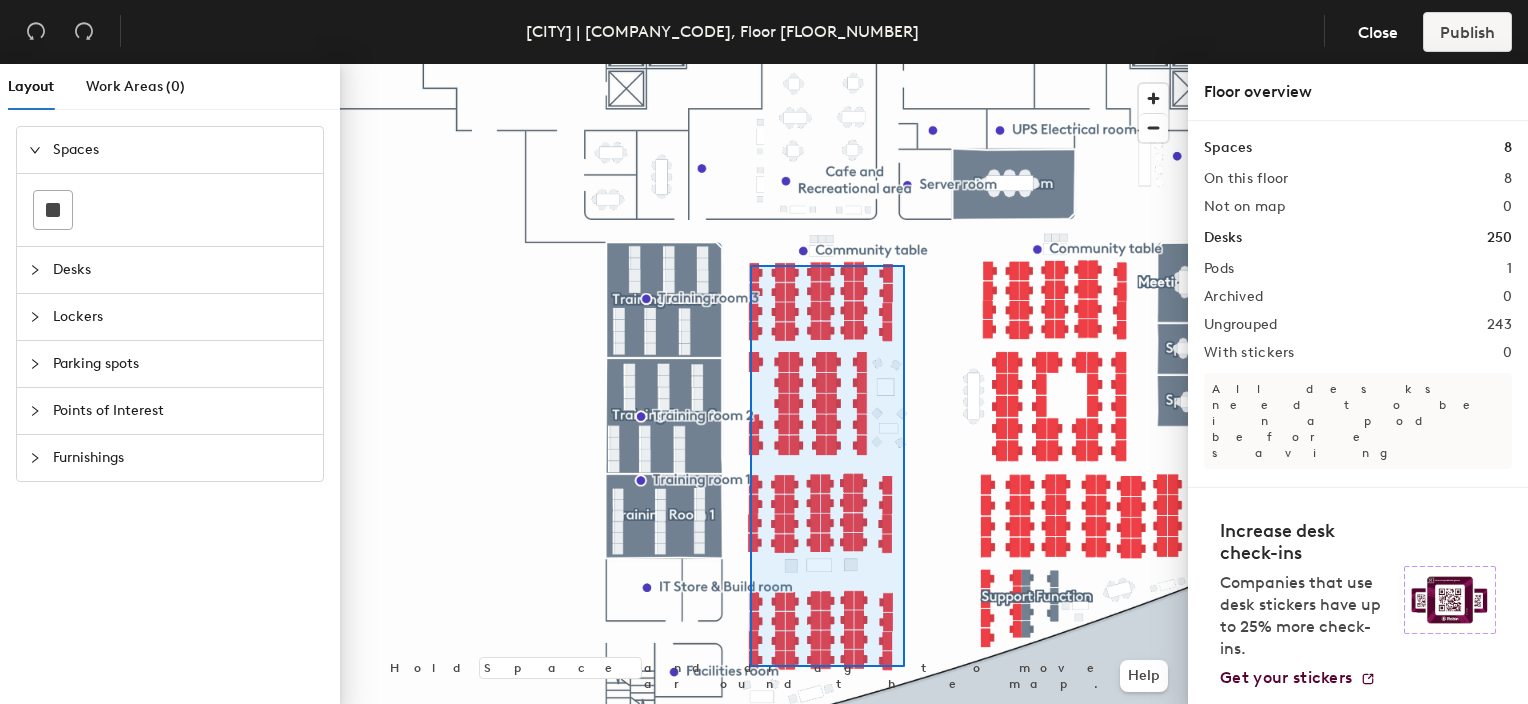 click at bounding box center [764, 64] 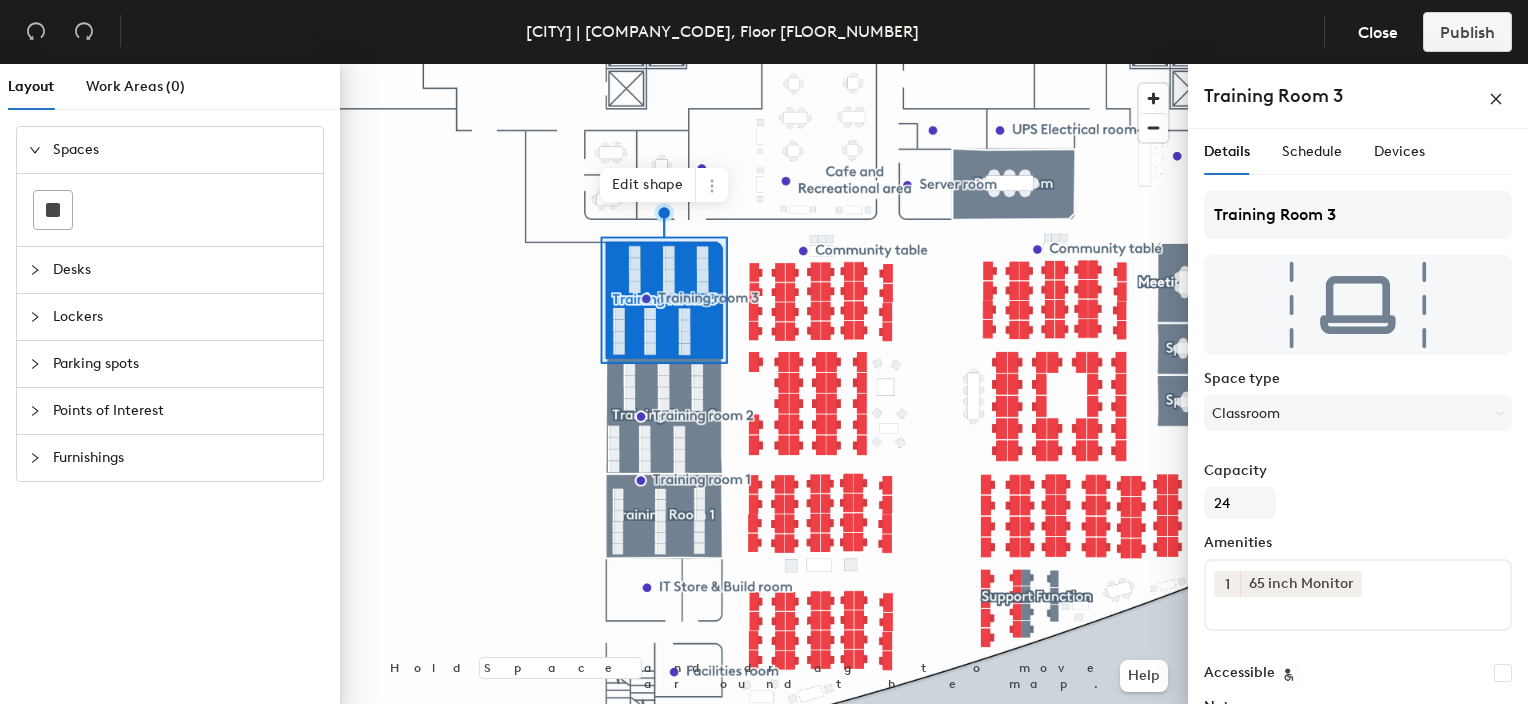 scroll, scrollTop: 0, scrollLeft: 0, axis: both 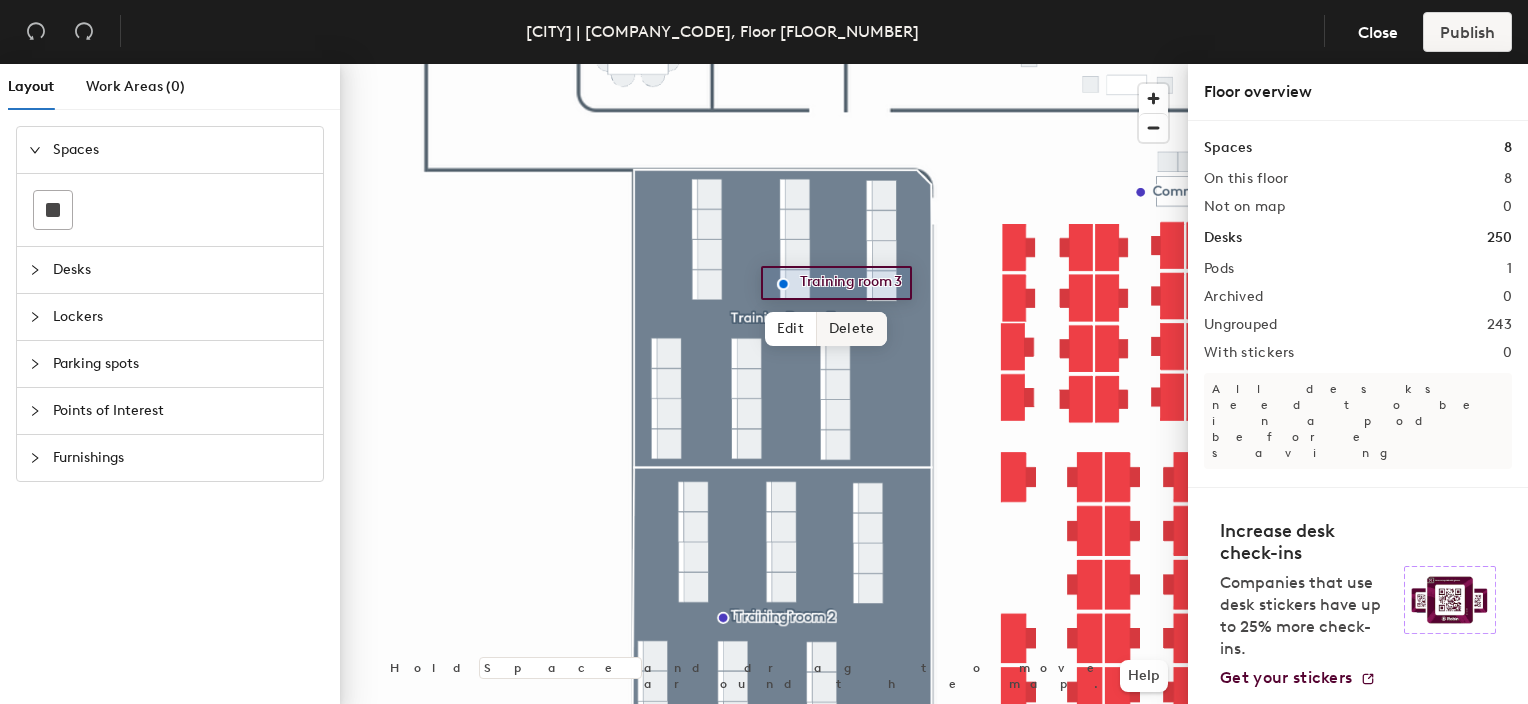 click on "Delete" at bounding box center [852, 329] 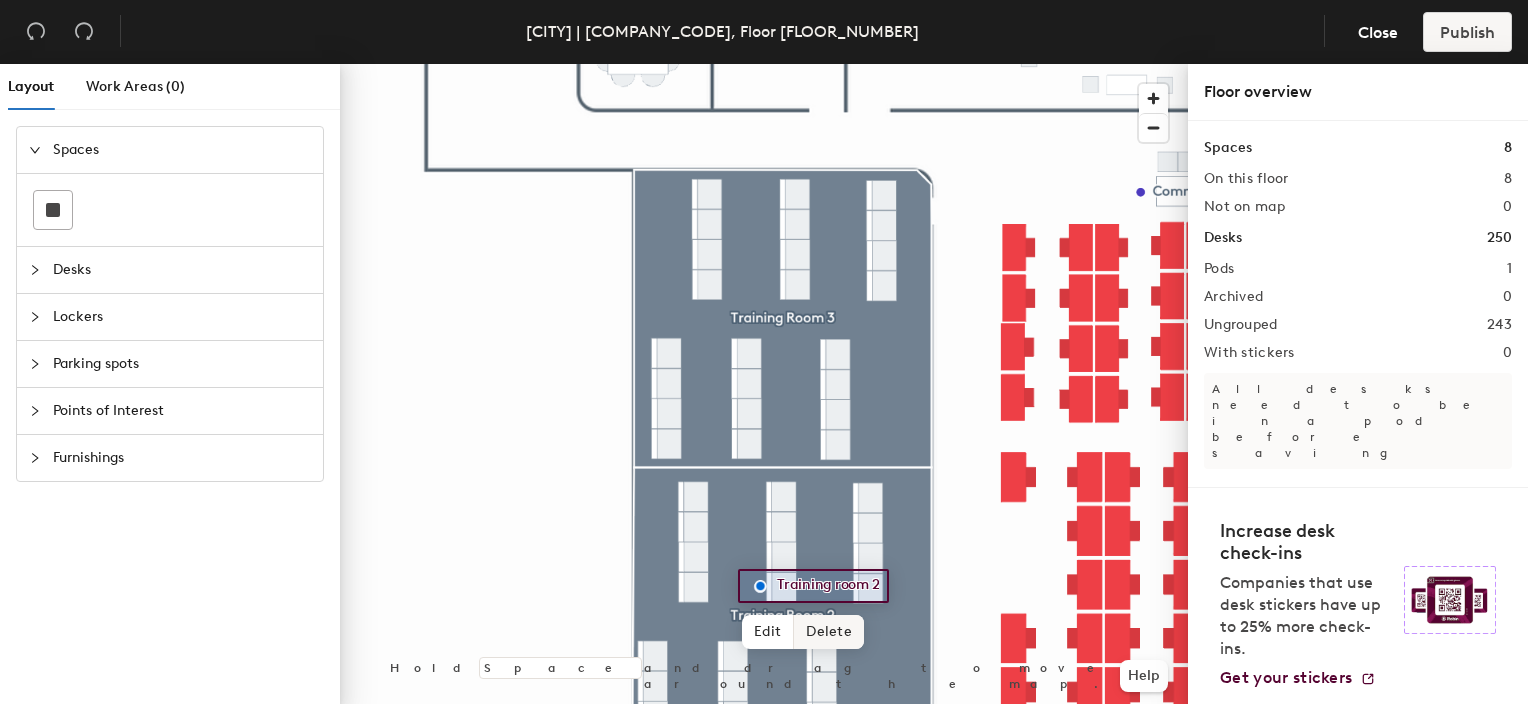 click on "Delete" at bounding box center (829, 632) 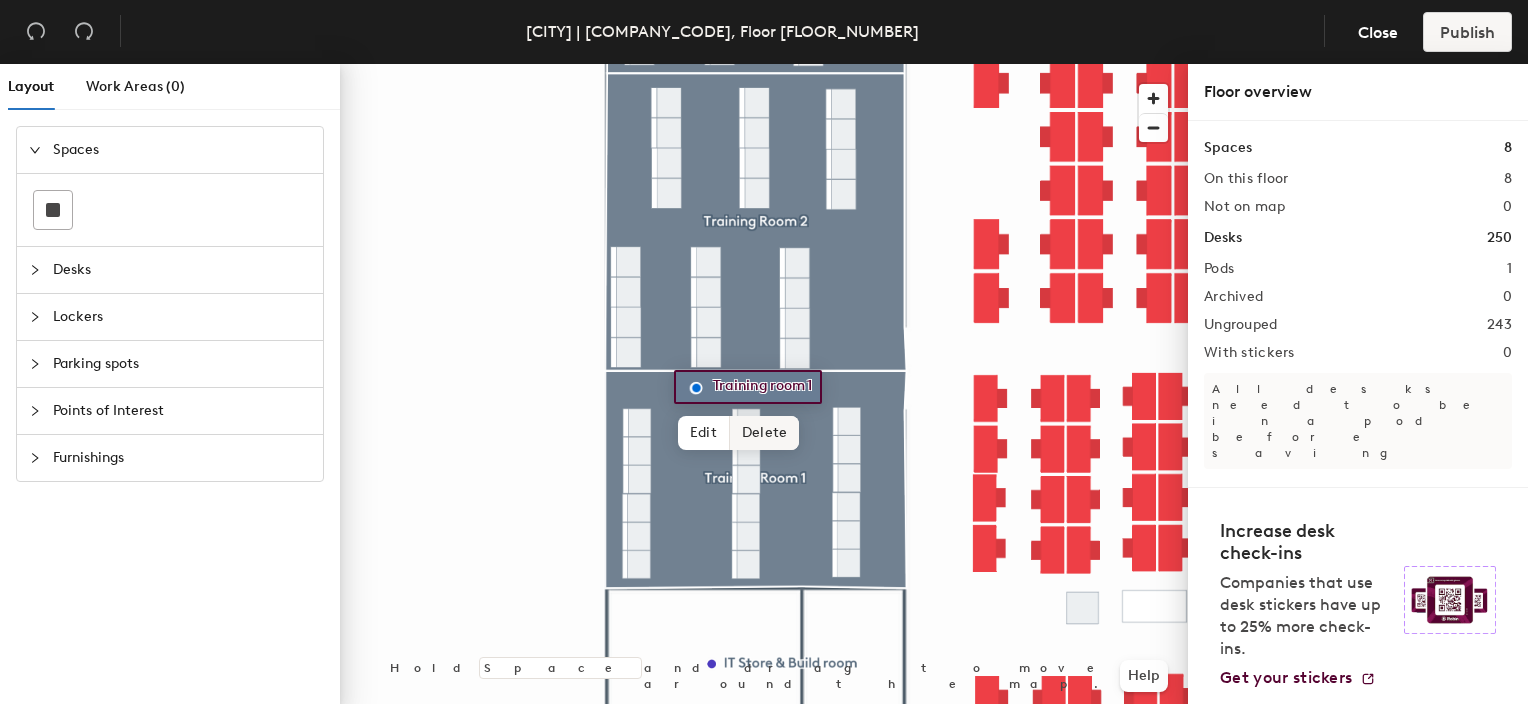 click on "Delete" at bounding box center (765, 433) 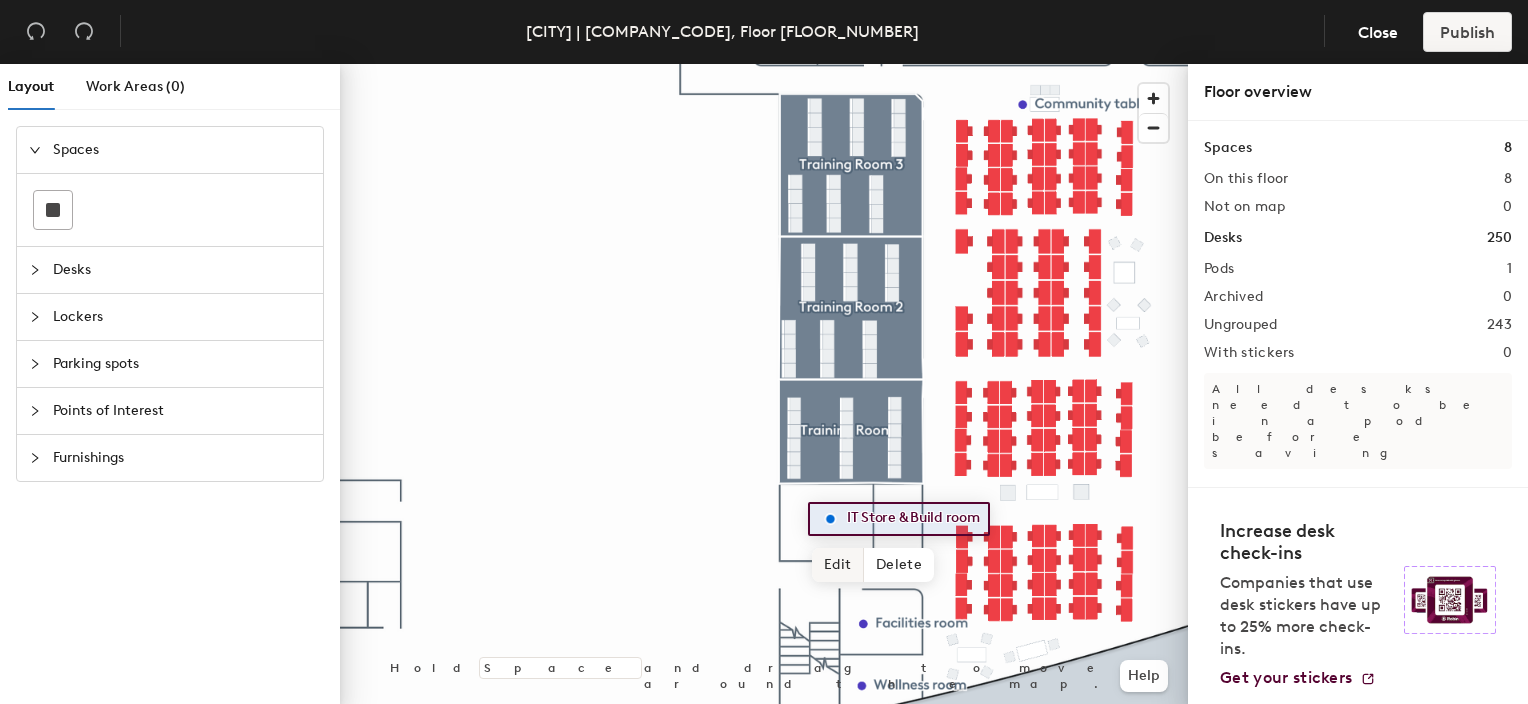 click on "Edit" at bounding box center (838, 565) 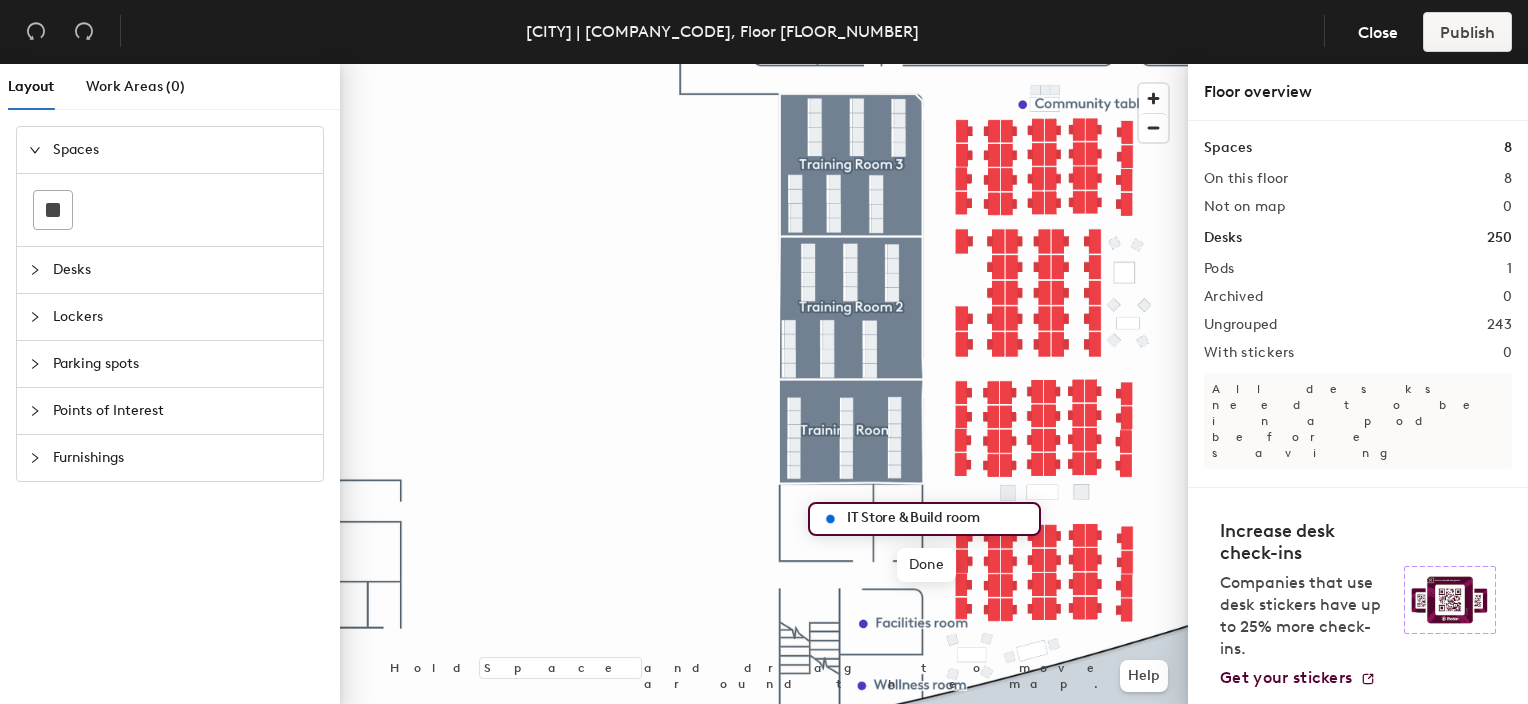 click at bounding box center [830, 519] 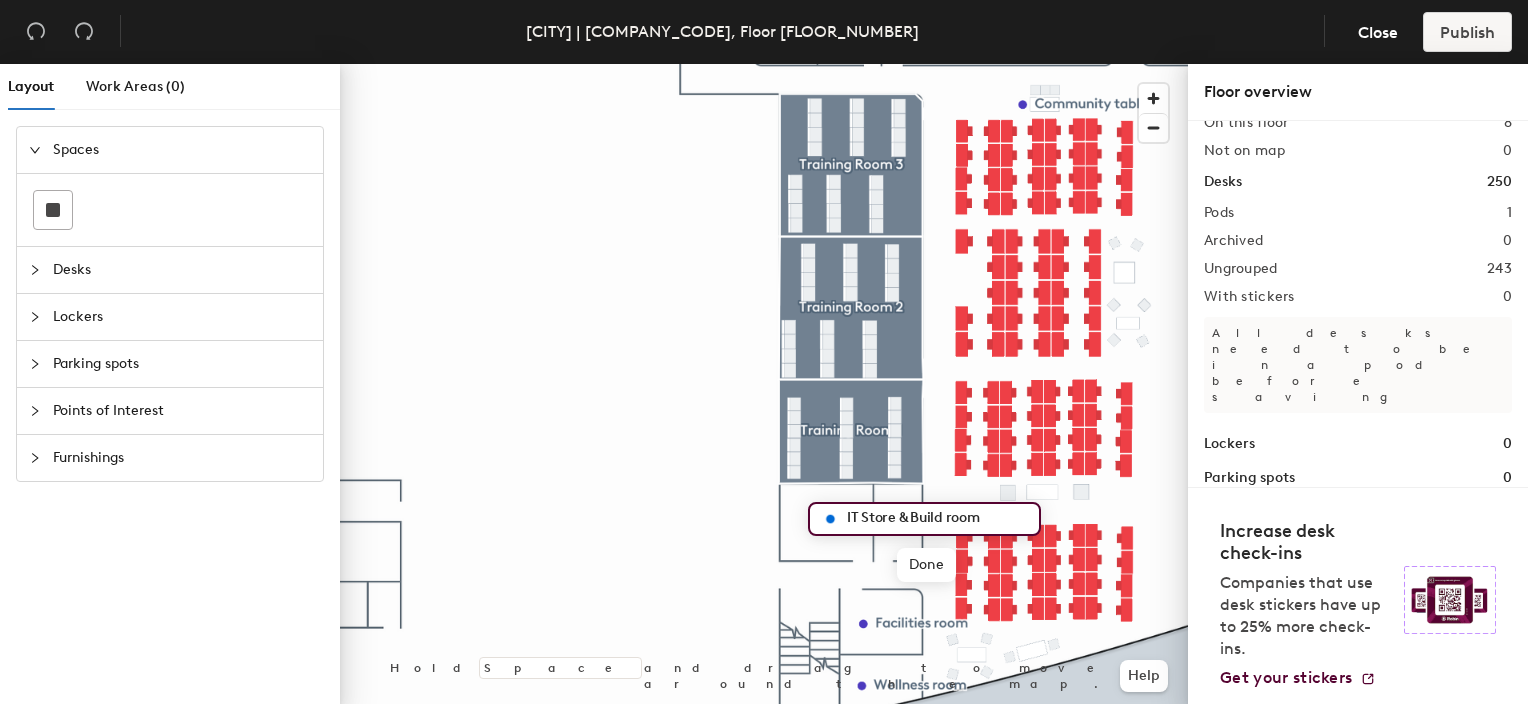 click at bounding box center [830, 519] 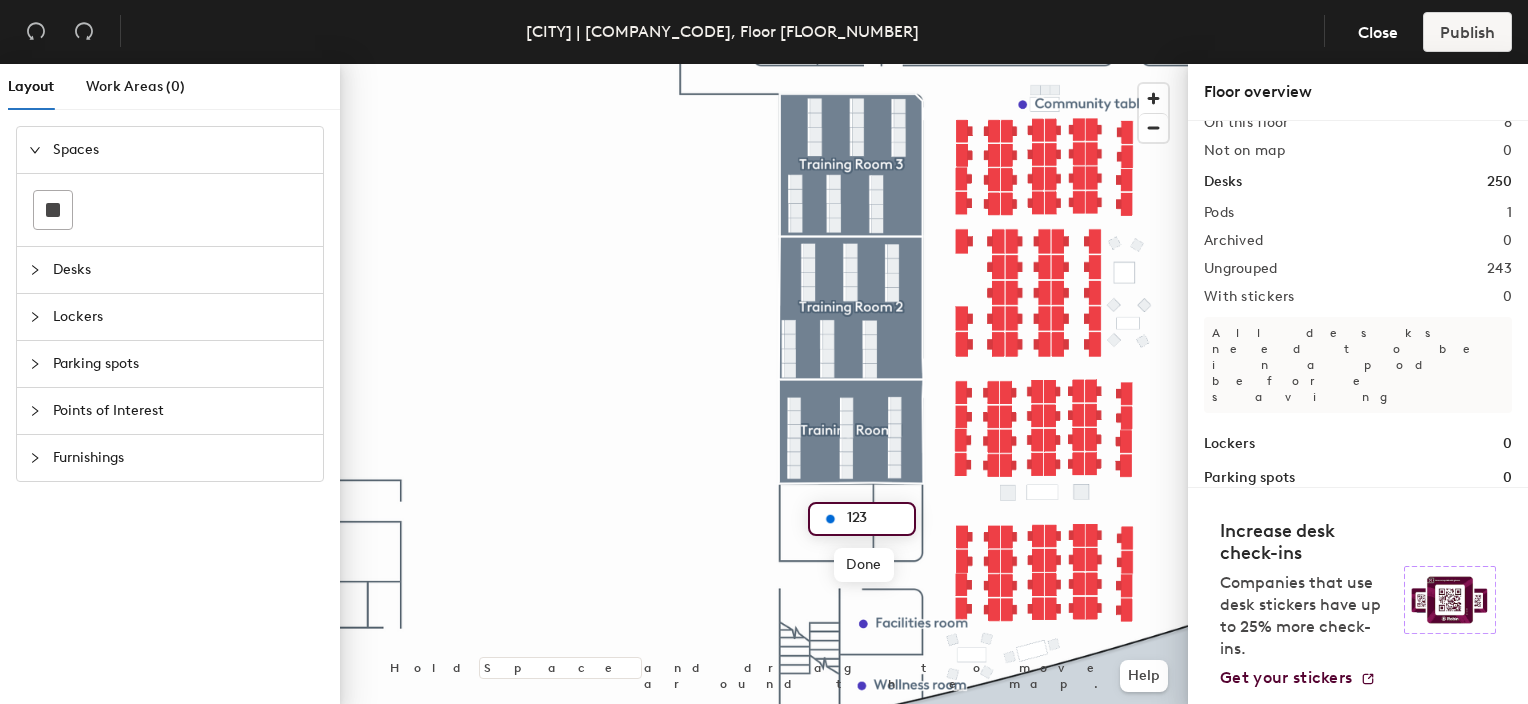 type on "123" 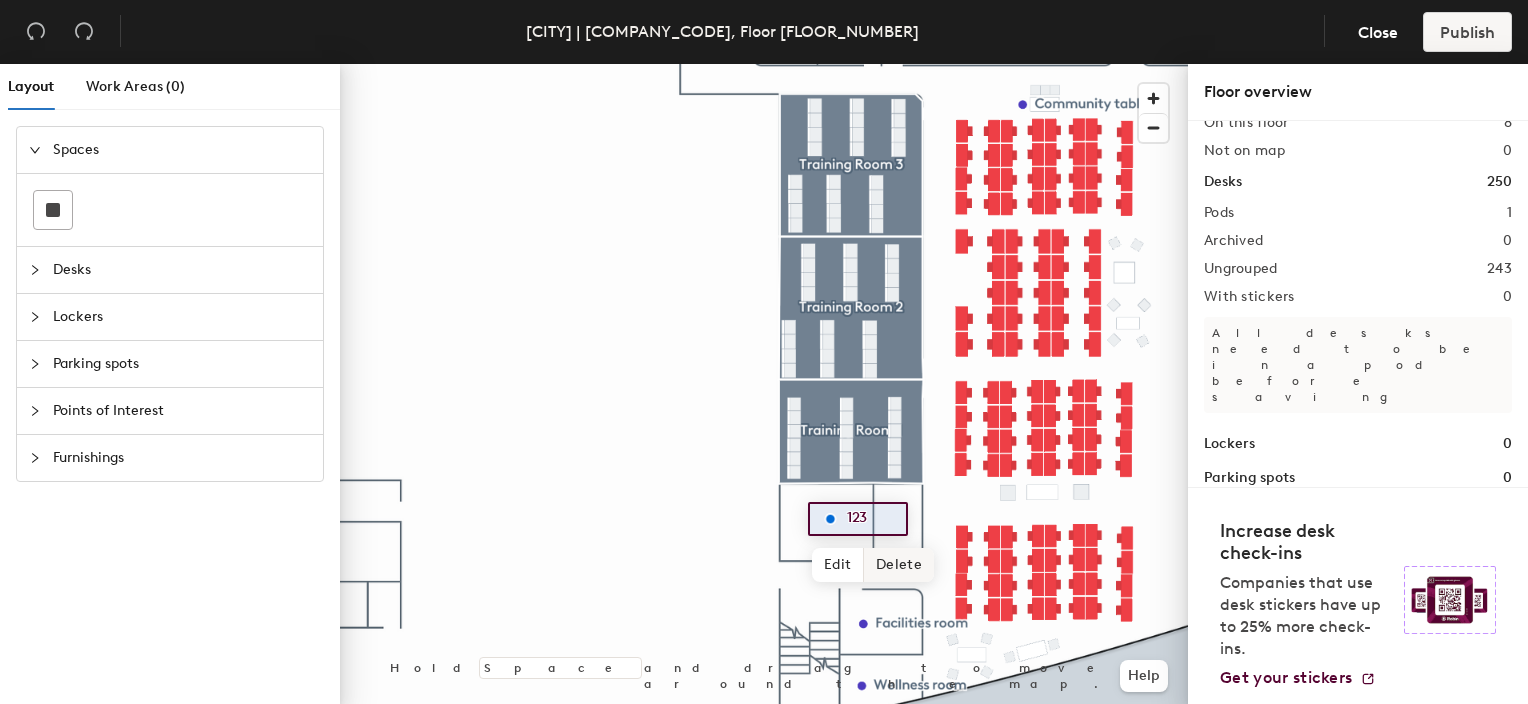 click on "Delete" at bounding box center [899, 565] 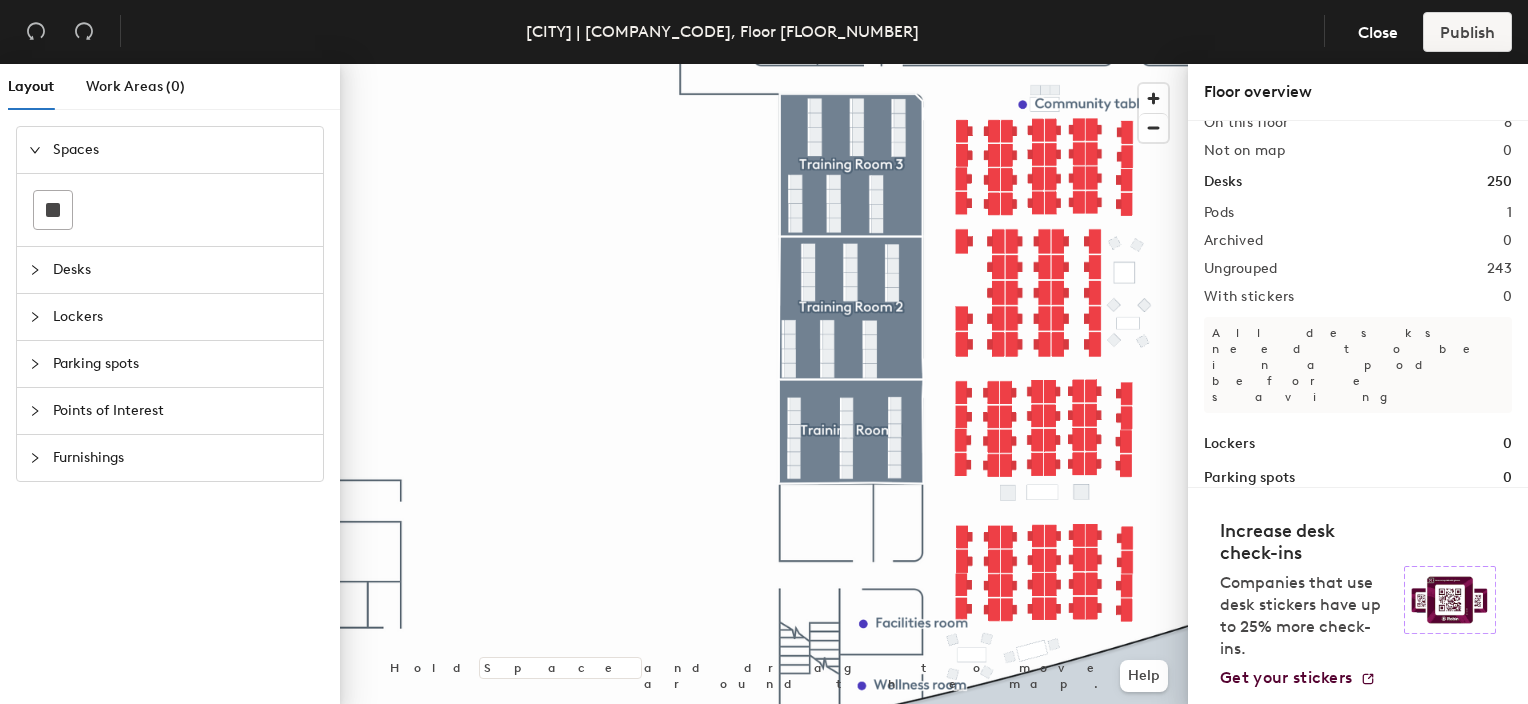 click on "Spaces" at bounding box center [182, 150] 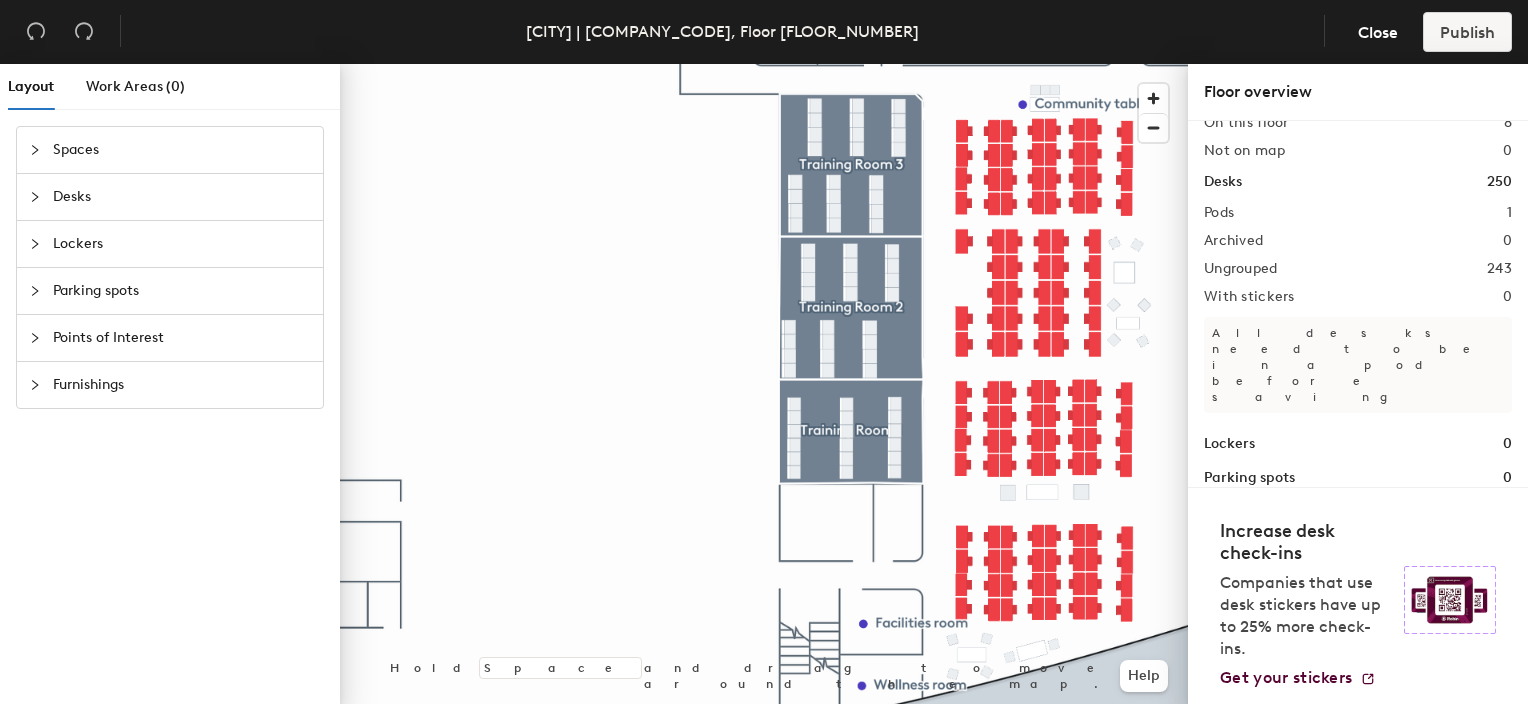 click on "Spaces" at bounding box center [182, 150] 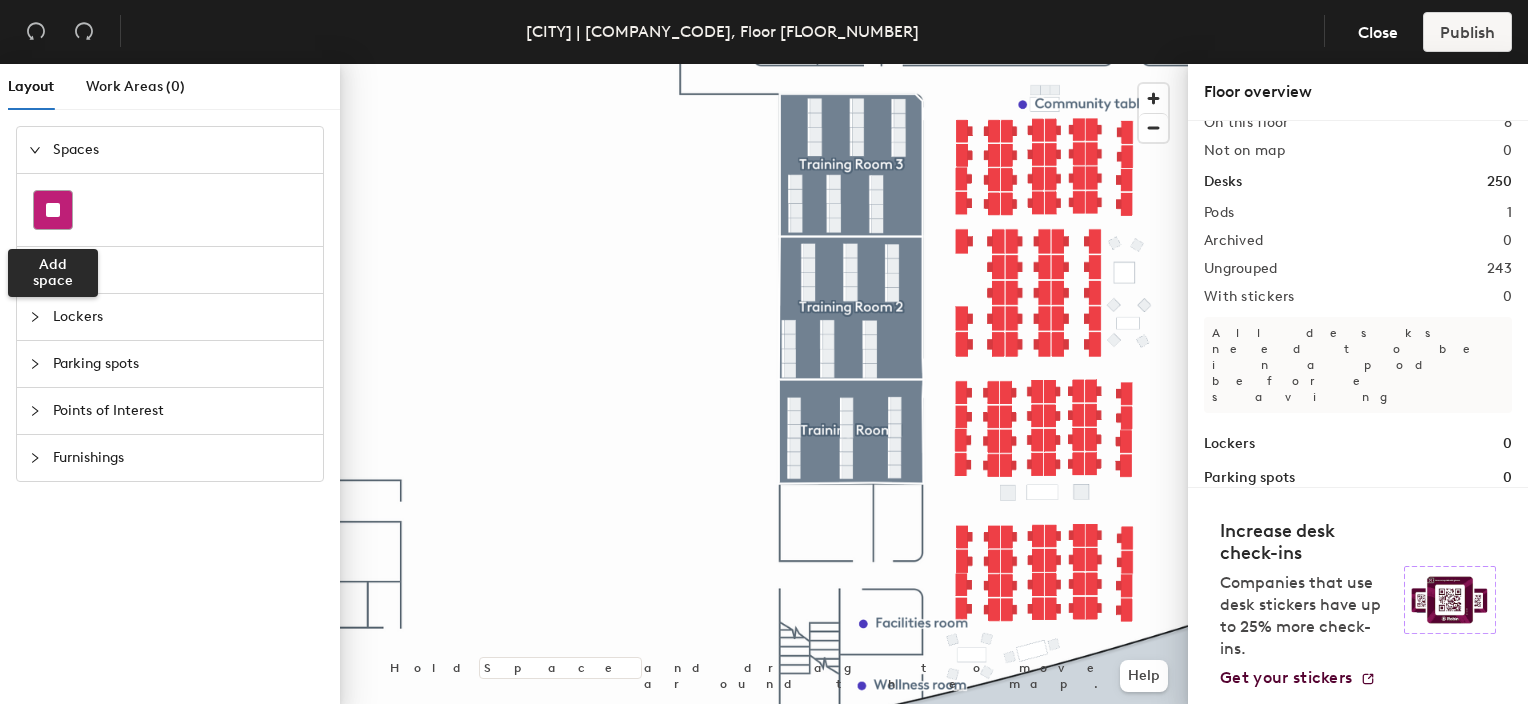 click at bounding box center (53, 210) 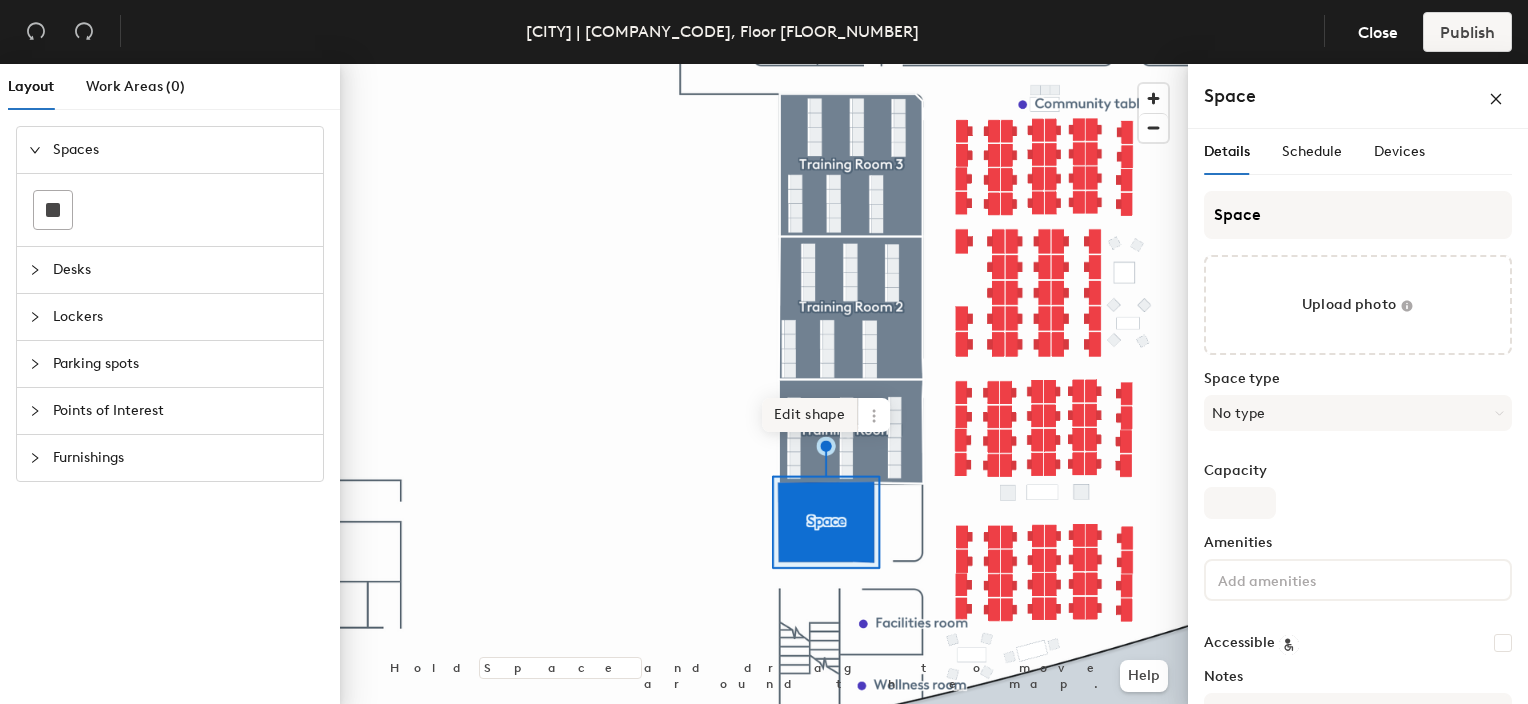 click on "Edit shape" at bounding box center (810, 415) 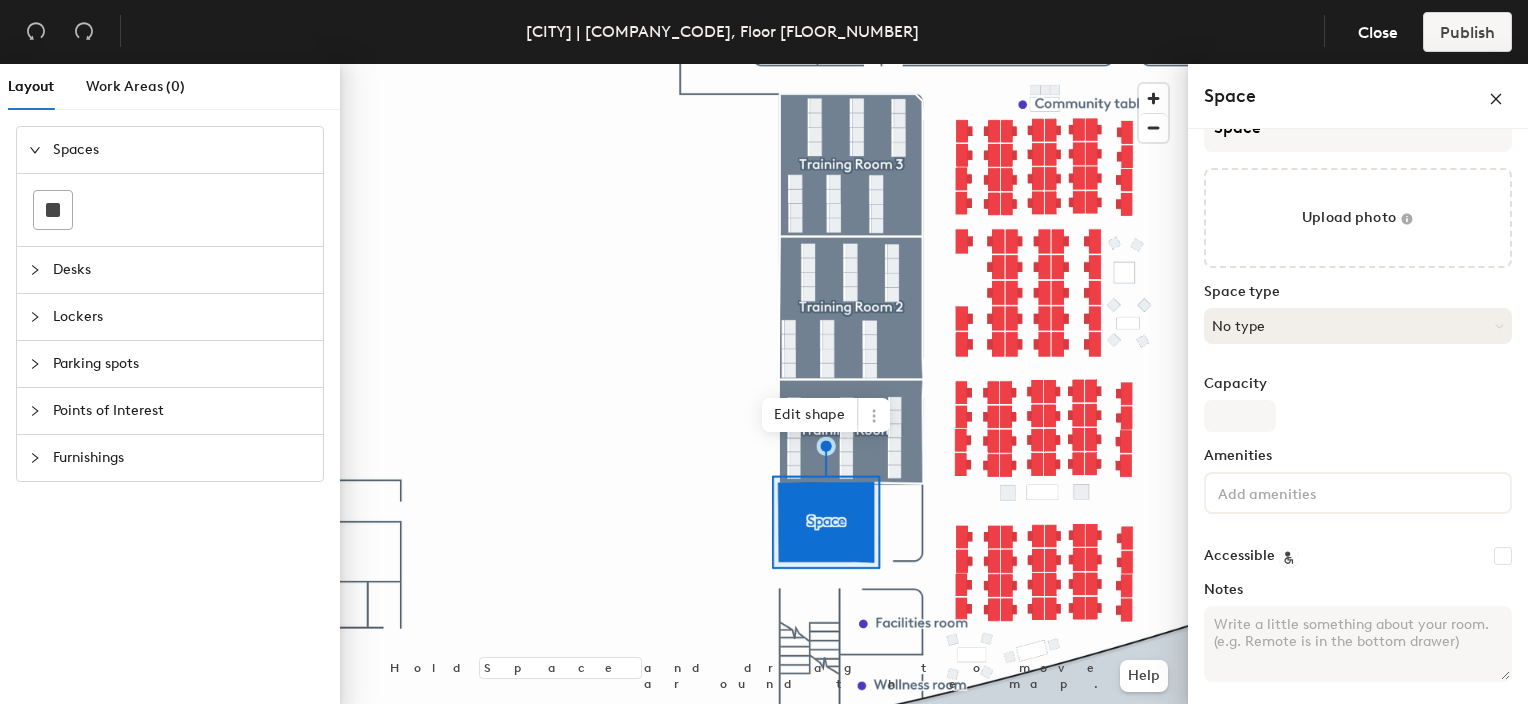 scroll, scrollTop: 0, scrollLeft: 0, axis: both 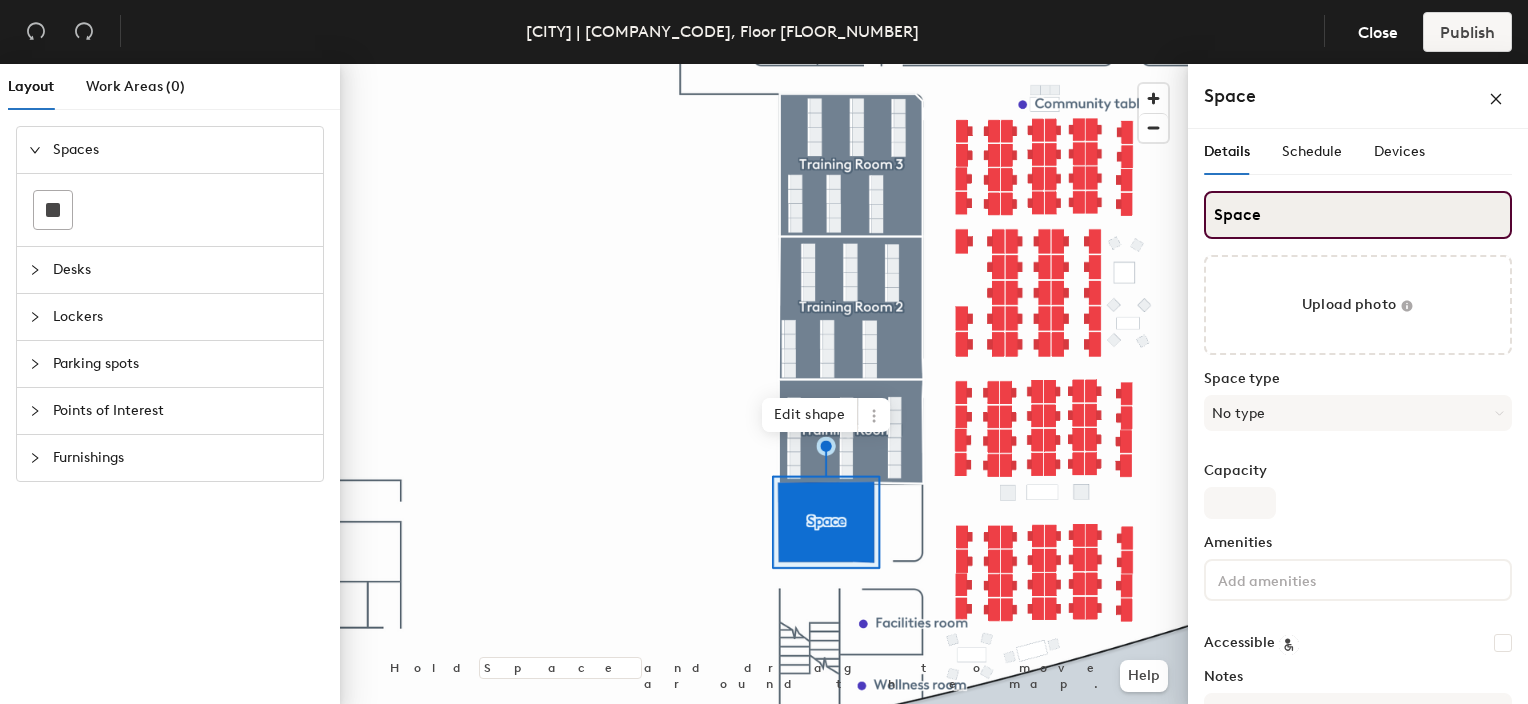 drag, startPoint x: 1286, startPoint y: 219, endPoint x: 1203, endPoint y: 220, distance: 83.00603 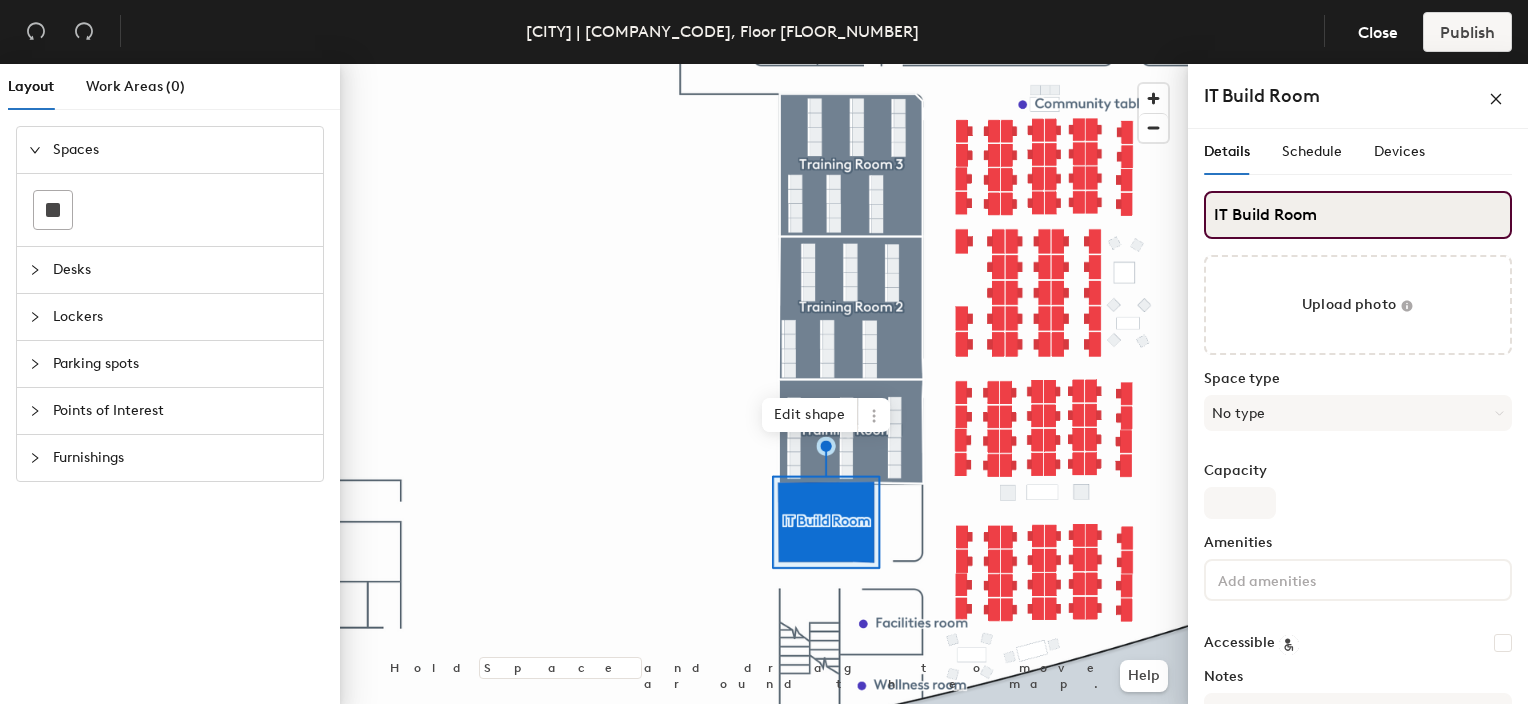 type on "IT Build Room" 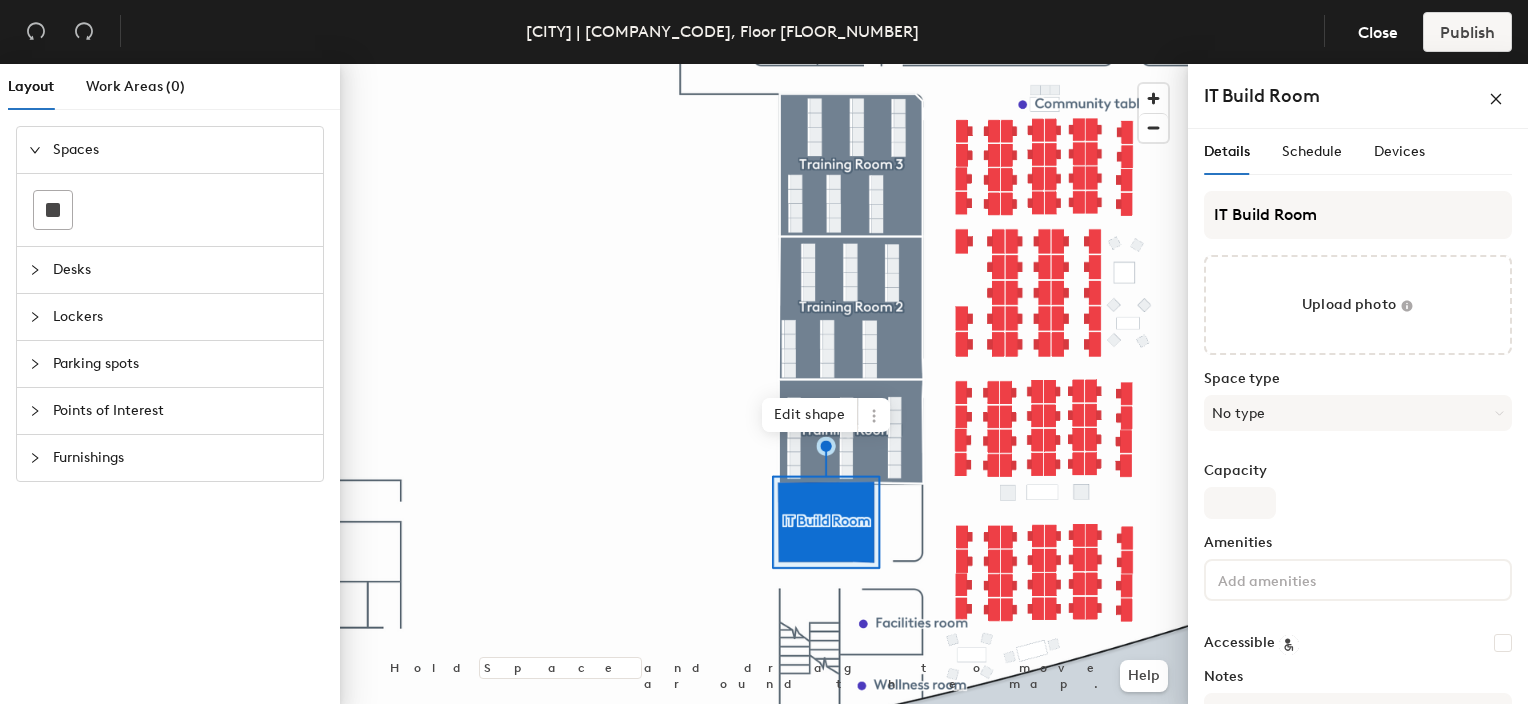 click on "Space type" at bounding box center (1358, 379) 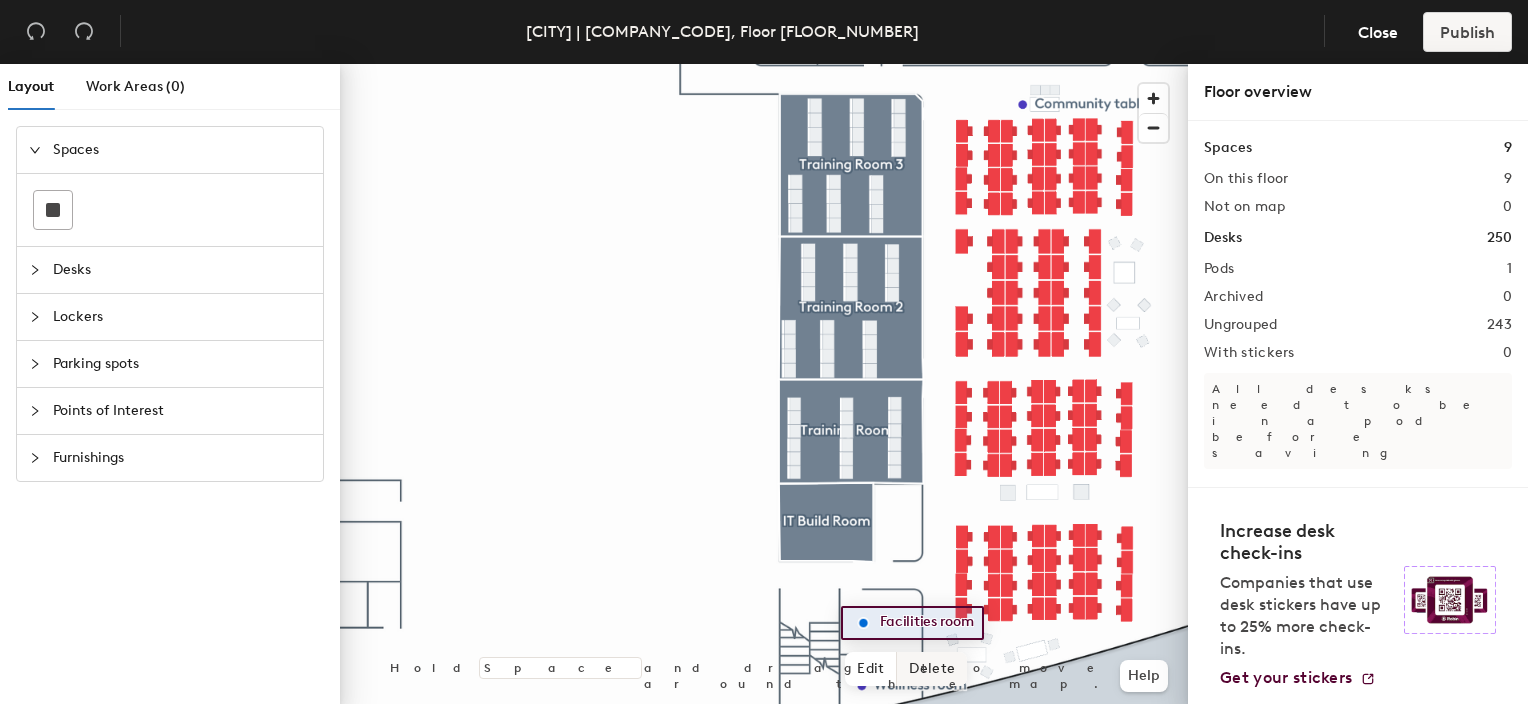 click on "Delete" at bounding box center (932, 669) 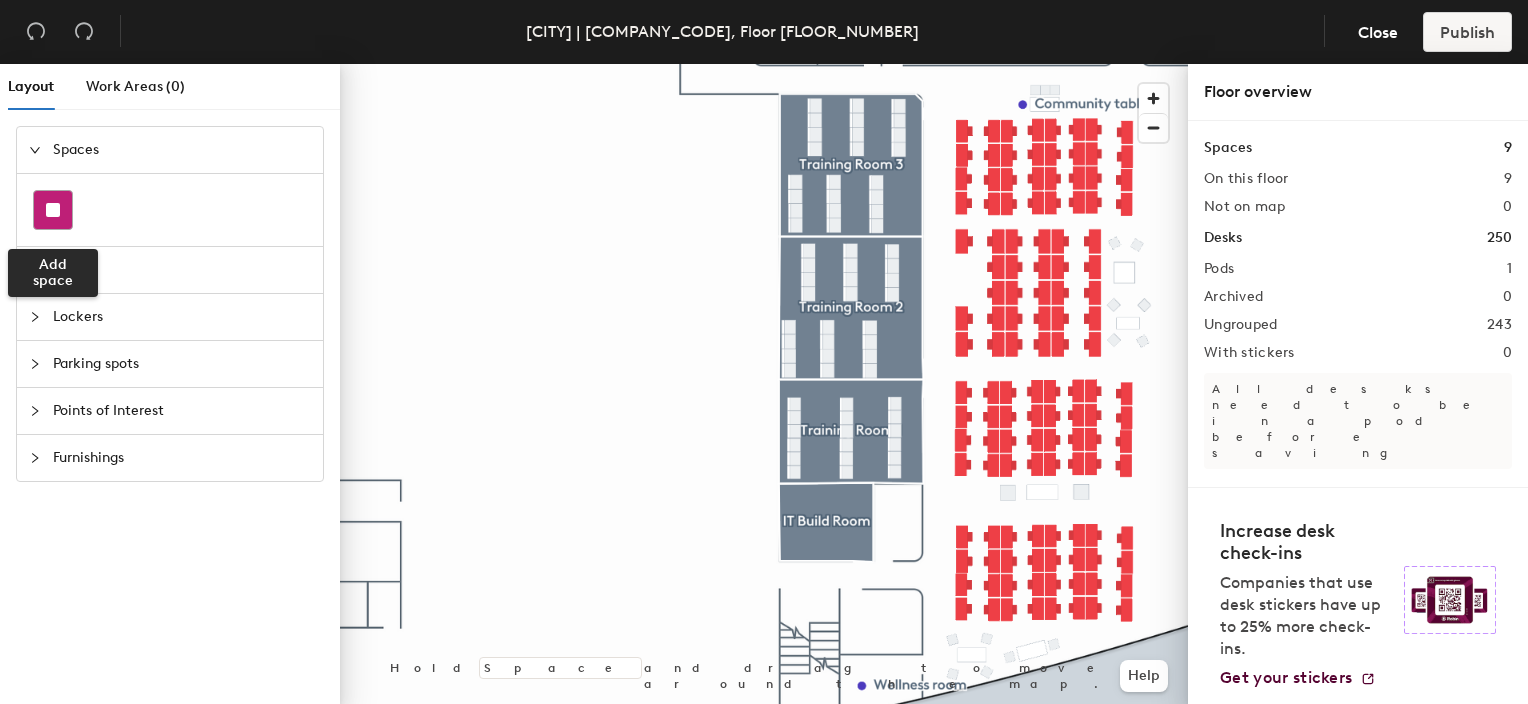 click at bounding box center (53, 210) 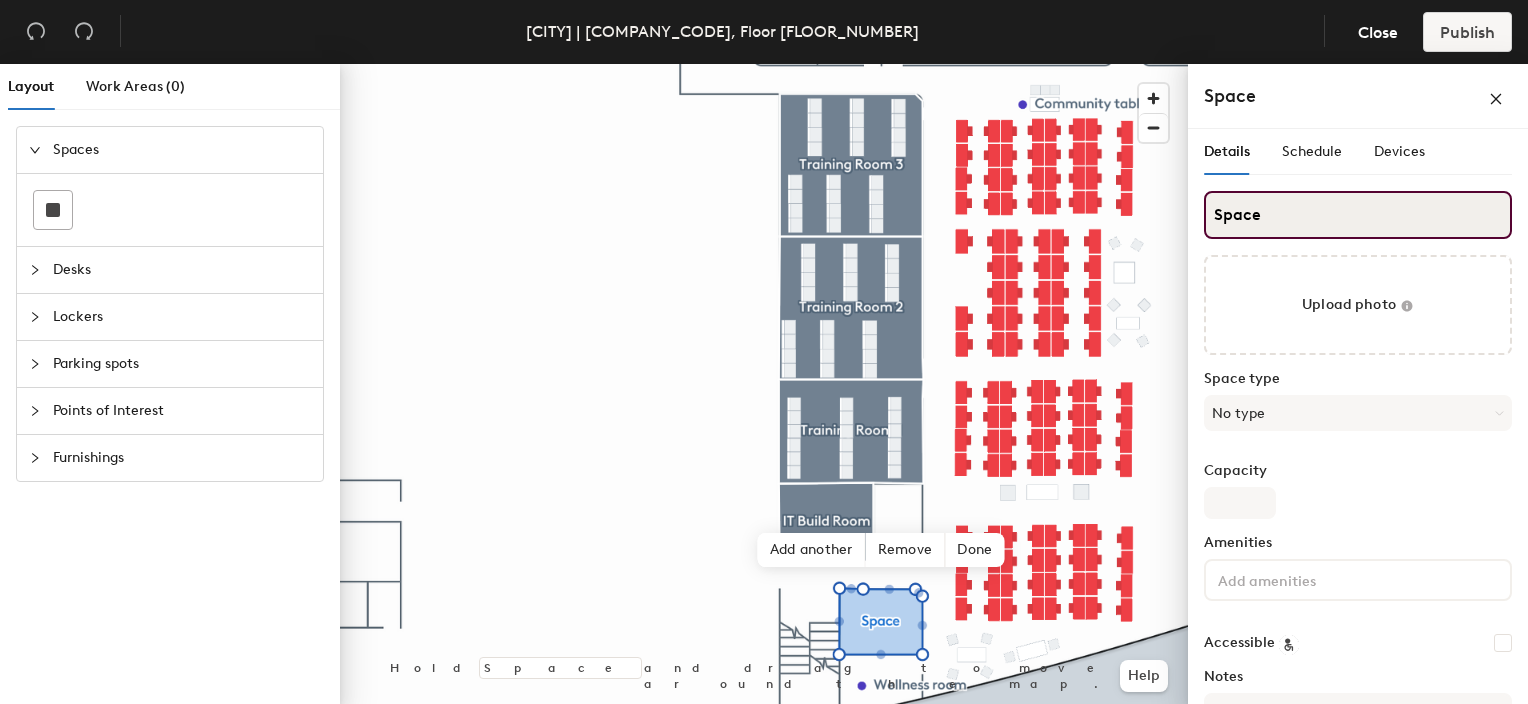 drag, startPoint x: 1283, startPoint y: 219, endPoint x: 1201, endPoint y: 212, distance: 82.29824 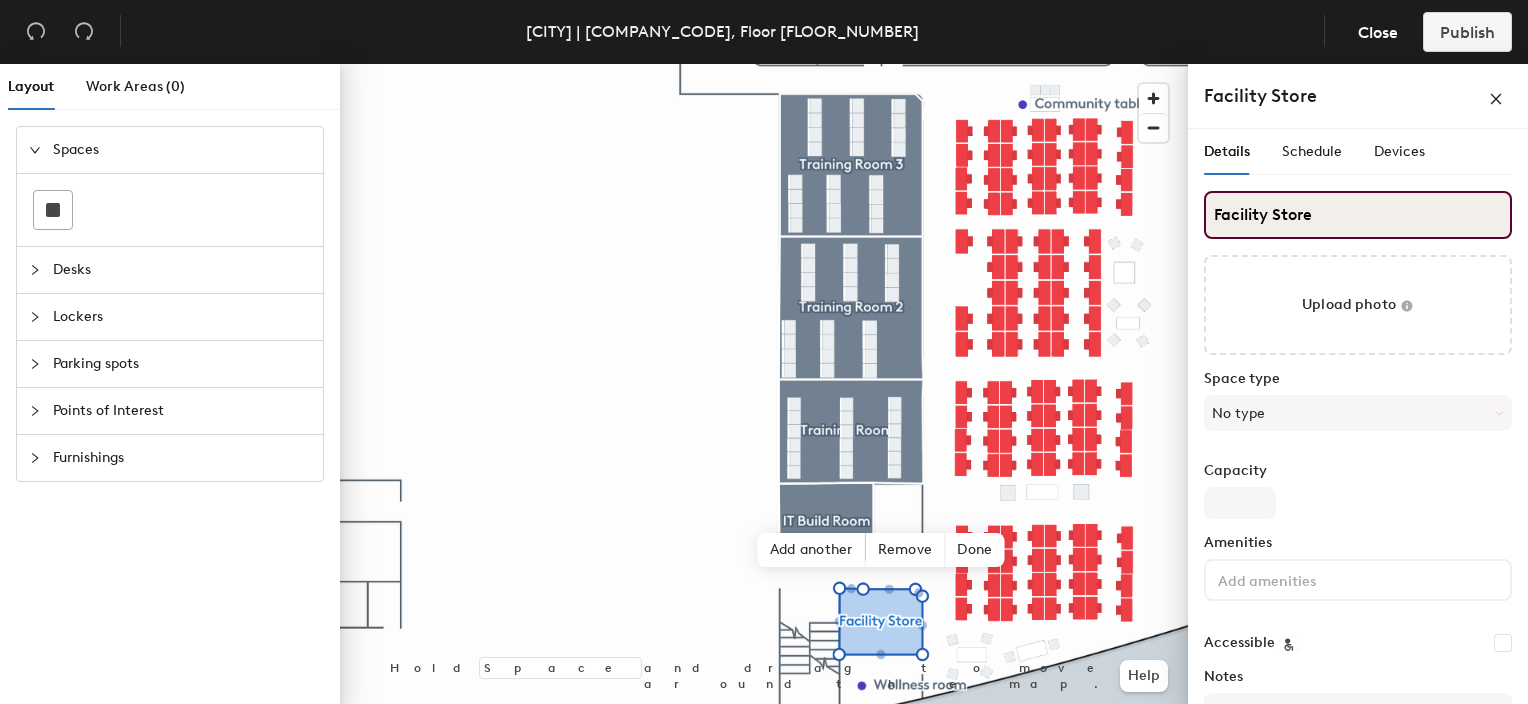 type on "Facility Store" 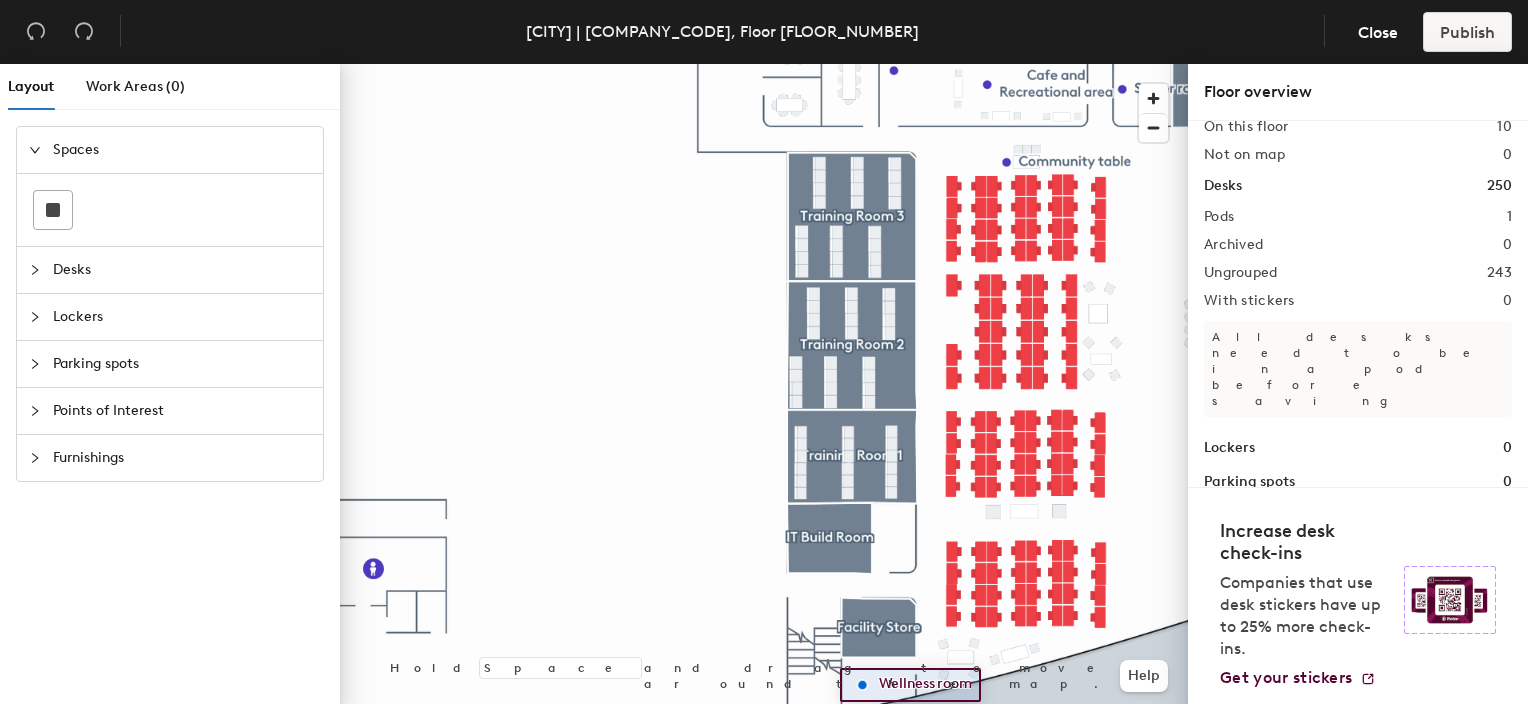 scroll, scrollTop: 56, scrollLeft: 0, axis: vertical 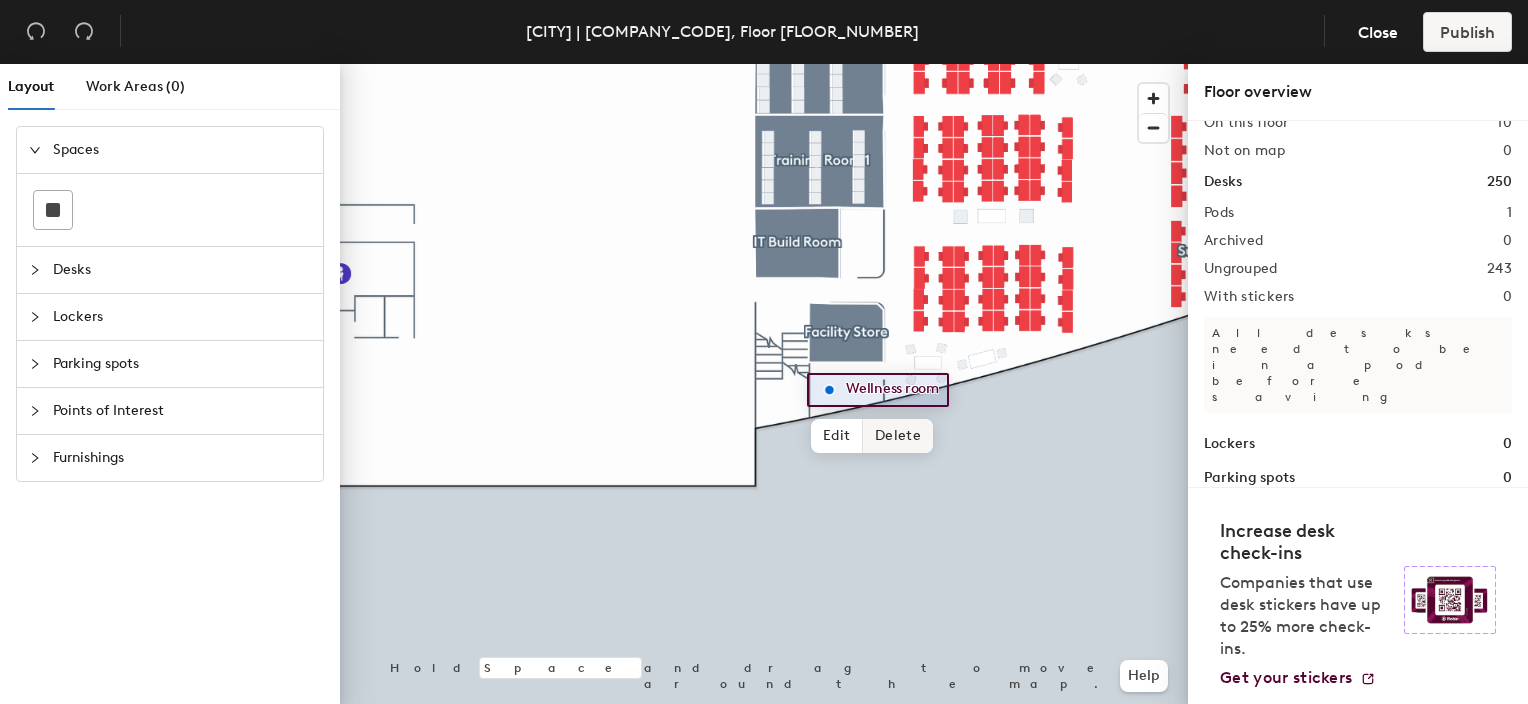 click on "Delete" at bounding box center [898, 436] 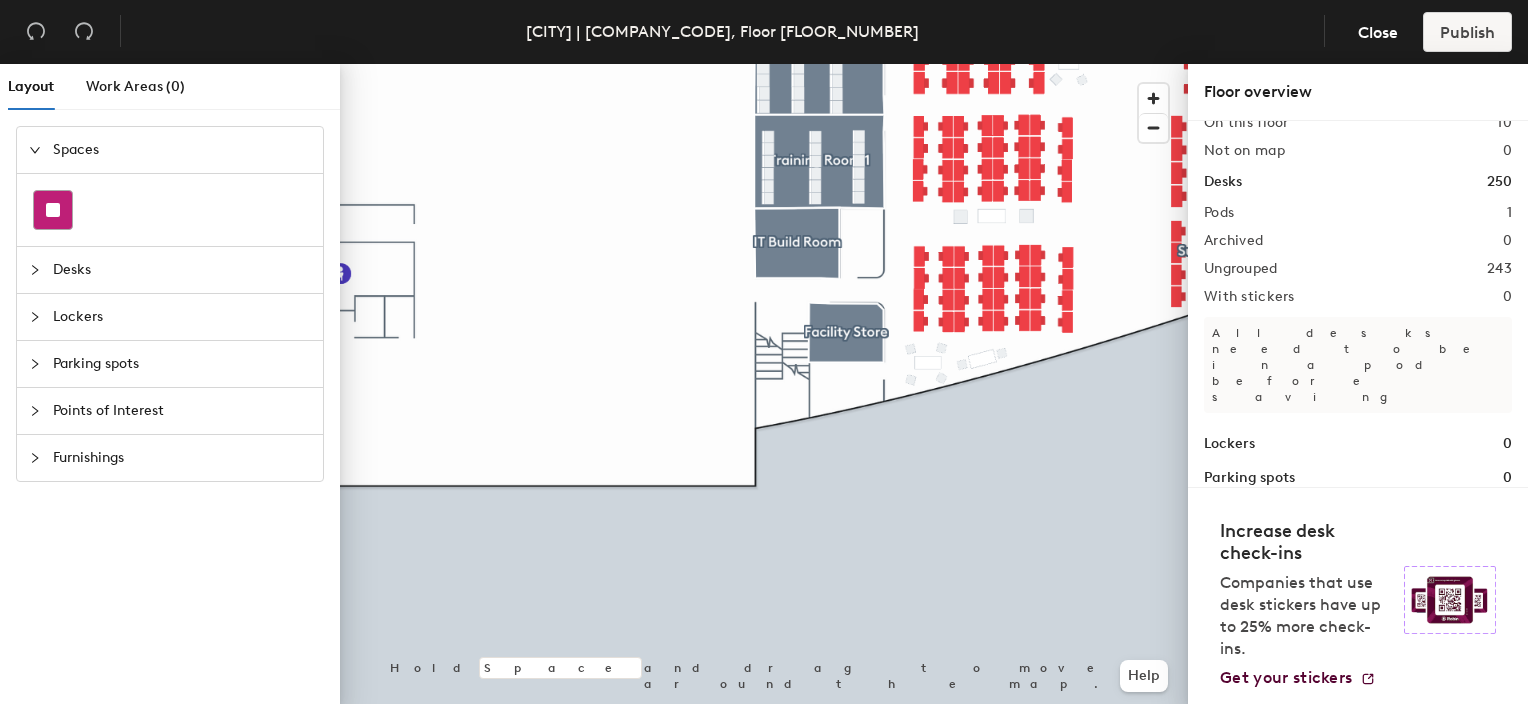 click at bounding box center [53, 210] 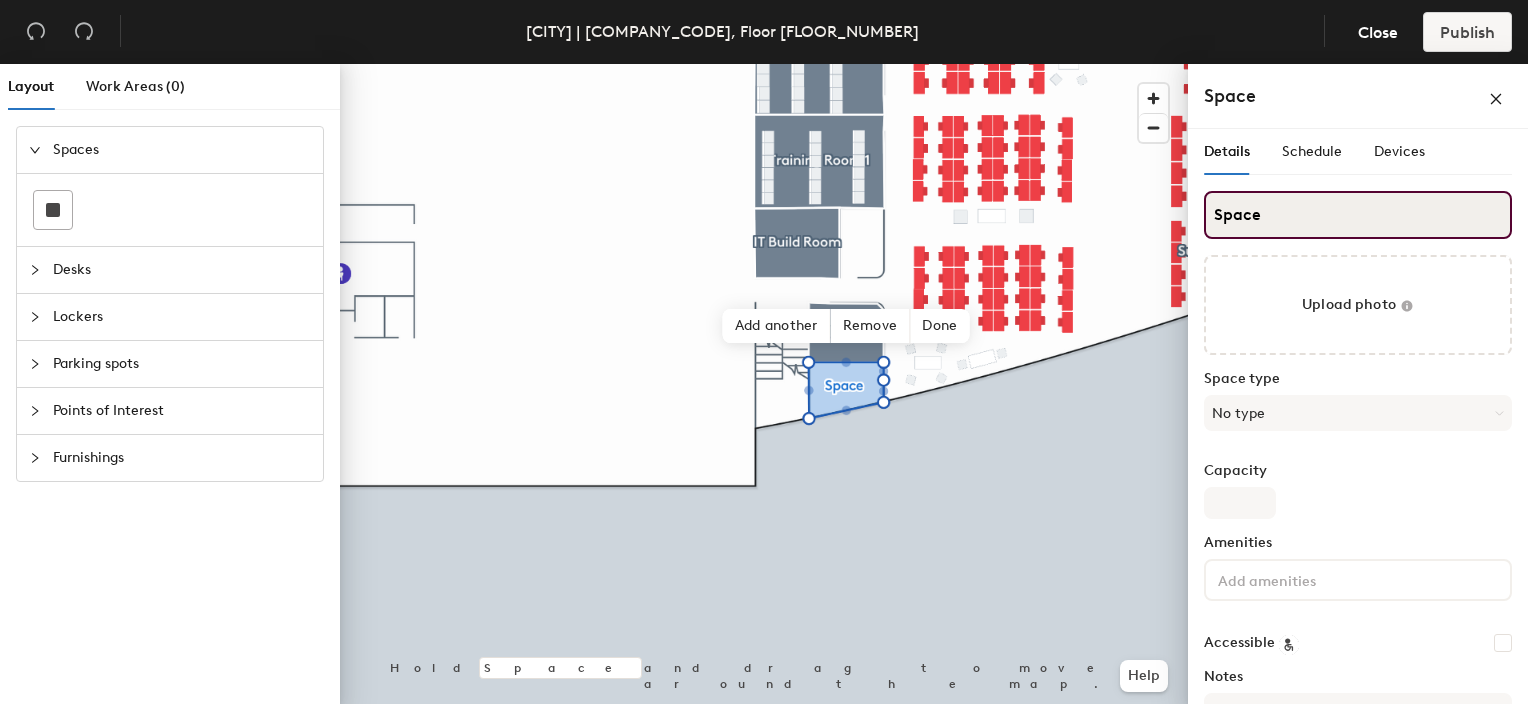 click on "Layout Work Areas (0) Spaces Desks Lockers Parking spots Points of Interest Furnishings Hold Space and drag to move around the map. Help Add another Remove Done Scheduling policies Booking Window Max reservation length Recurring events Restrict booking to working hours Prevent booking from kiosks Restrict booking to administrators Configure room display Background Upload photo General Auto contrast High visibility Hide the logo Custom logo Edit Display hours Screen Brightness 0% 100% Privacy Mask meeting titles Hide meeting attendees Keep meeting organizer visible Scheduling Meeting check-ins Start meetings early End meetings early Extend meetings Impromptu meetings Abandoned meeting protection Admin access Restrict display management Space Details Schedule Devices Space Upload photo Space type No type Capacity Amenities Accessible Notes" at bounding box center (764, 388) 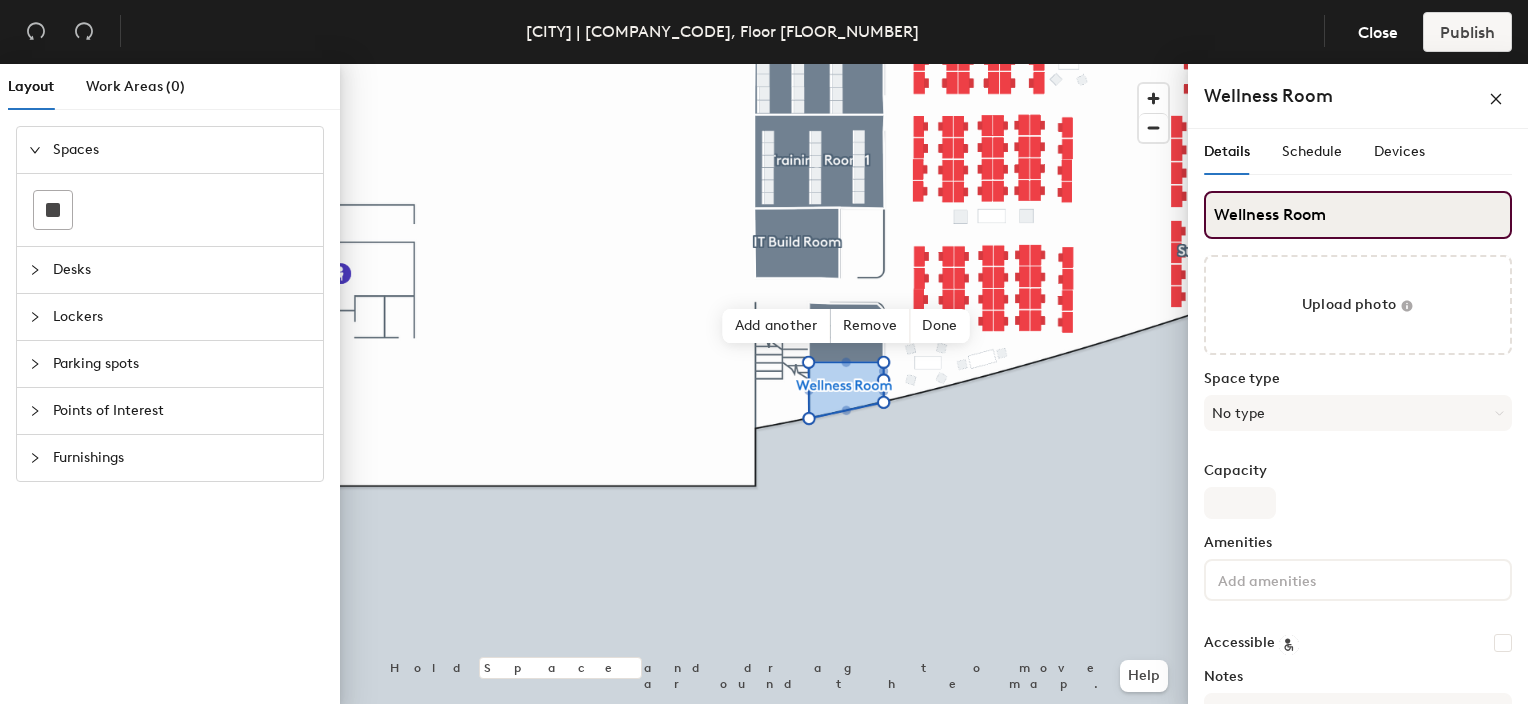 type on "Wellness Room" 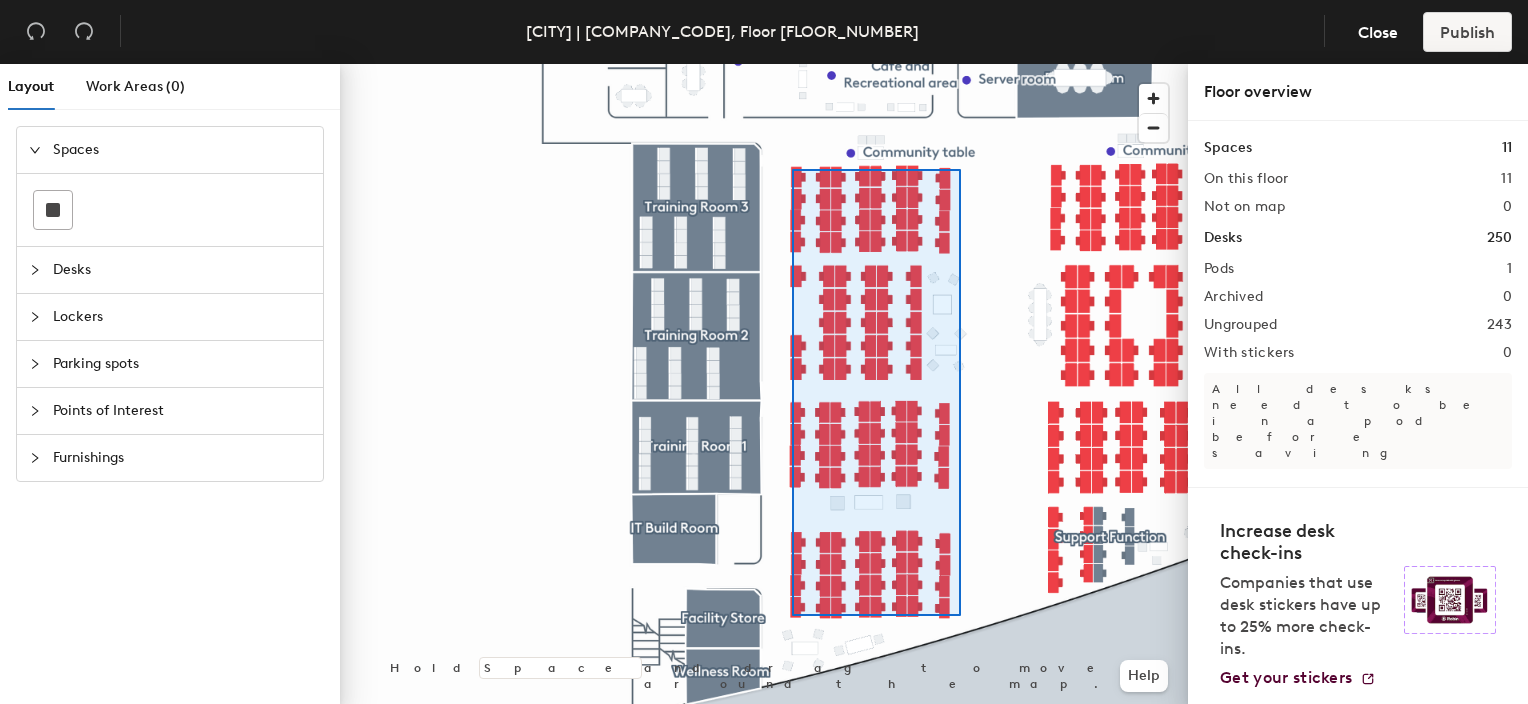 drag, startPoint x: 1288, startPoint y: 222, endPoint x: 792, endPoint y: 172, distance: 498.5138 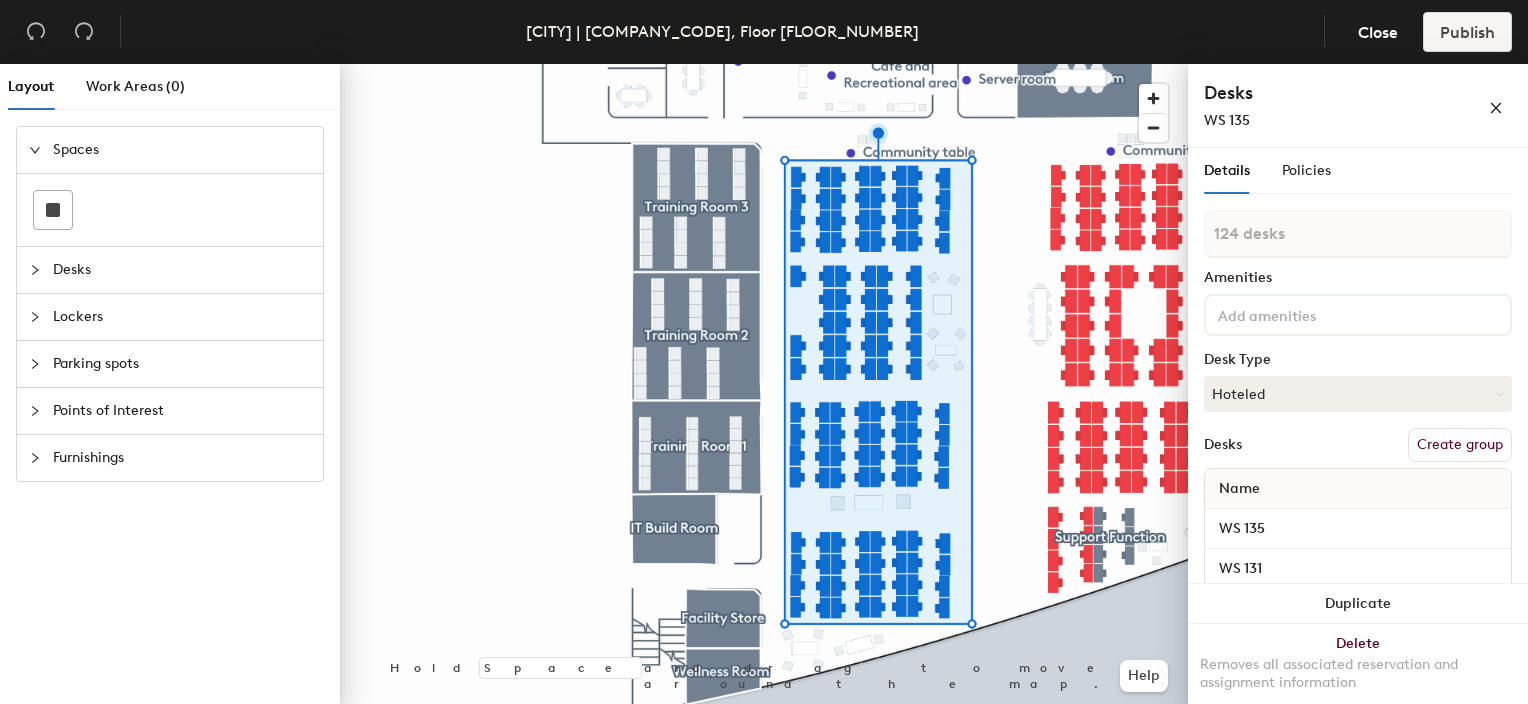 click on "Create group" at bounding box center [1460, 445] 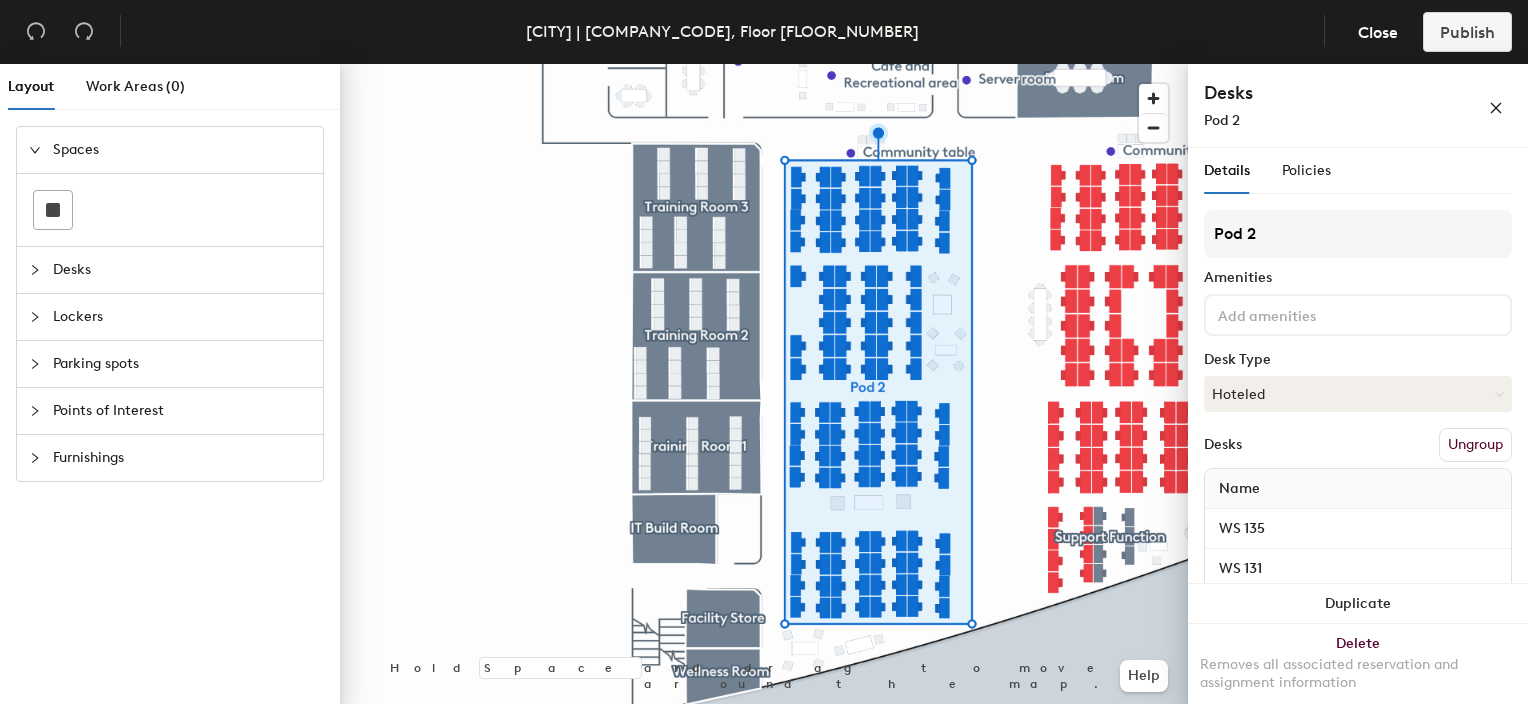 click on "Layout Work Areas (0) Spaces Desks Lockers Parking spots Points of Interest Furnishings Hold Space and drag to move around the map. Help Desks Pod 2 Details Policies Pod 2 Amenities Desk Type Hoteled Desks Ungroup Name WS 135 WS 131 WS 132 WS 133 WS 134 WS 130 WS 129 WS 128 WS 127 WS 139 WS 140 WS 141 WS 142 WS 169 WS 146 WS 145 WS 144 WS 143 WS 136 WS 147 WS 148 WS 149 WS 150 WS 174 WS 175 WS 176 WS 177 WS 178 WS 168 WS 163 WS 162 WS 161 WS 160 WS 159 WS 164 WS 165 WS 166 WS 167 WS 199 WS 200 WS 201 WS 202 WS 231 WS 232 WS 233 WS 234 WS 222 WS 221 WS 220 WS 219 WS 223 WS 224 WS 225 WS 226 WS 230 WS 229 WS 228 WS 227 WS 198 WS 197 WS 196 WS 195 WS 173 WS 172 WS 171 WS 170 WS 179 WS 184 WS 180 WS 154 WS 153 WS 152 WS 151 WS 155 WS 156 WS 157 WS 158 WS 181 WS 138 WS 137 WS 182 WS 185 WS 186 WS 215 WS 216 WS 217 WS 218 WS 214 WS 213 WS 212 WS 211 WS 183 WS 203 WS 191 WS 192 WS 193 WS 194 WS 190 WS 189 WS 188 WS 187 WS 207 Desk 40 WS 209 WS 210 WS 239 WS 240 WS 241 WS 242 WS 246 WS 245 WS 244 WS 243 WS 247 WS 248" at bounding box center [764, 388] 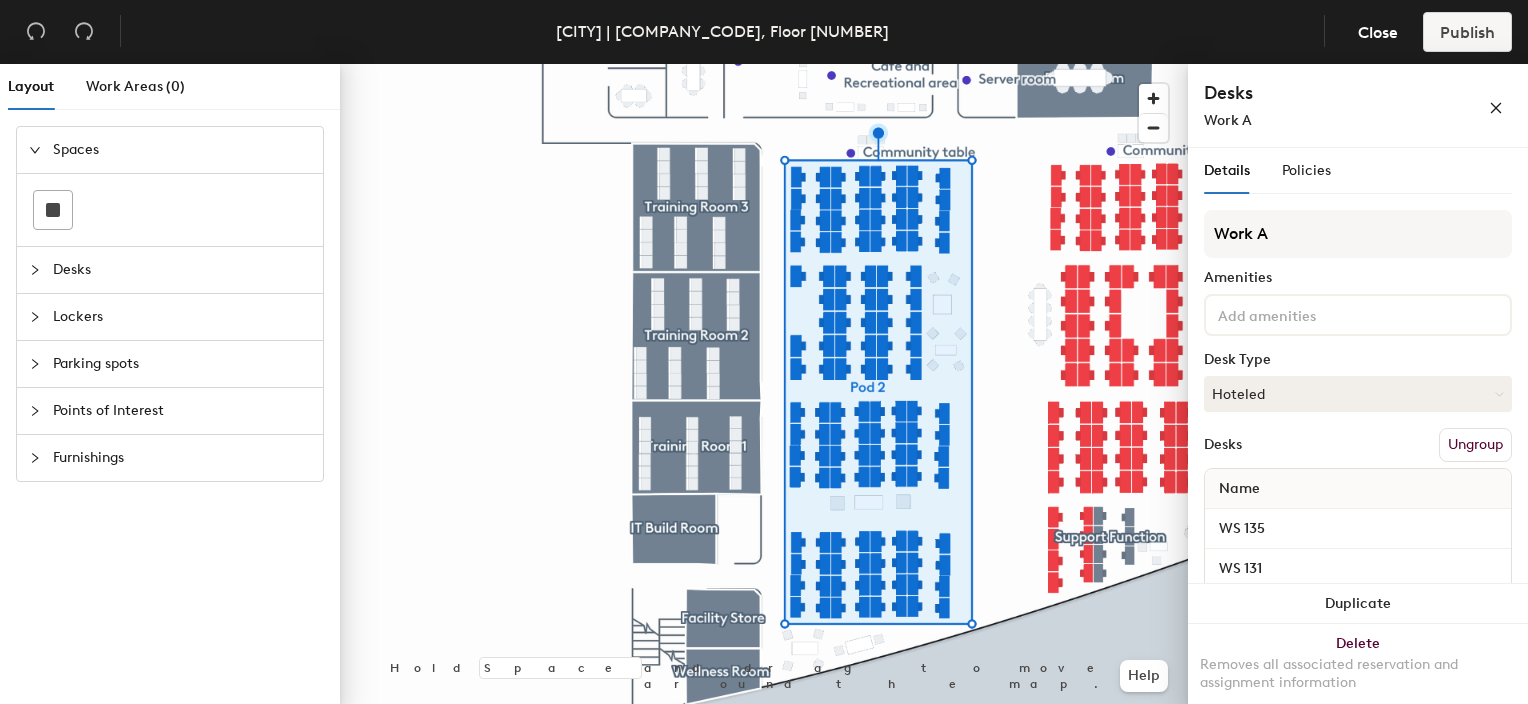scroll, scrollTop: 0, scrollLeft: 0, axis: both 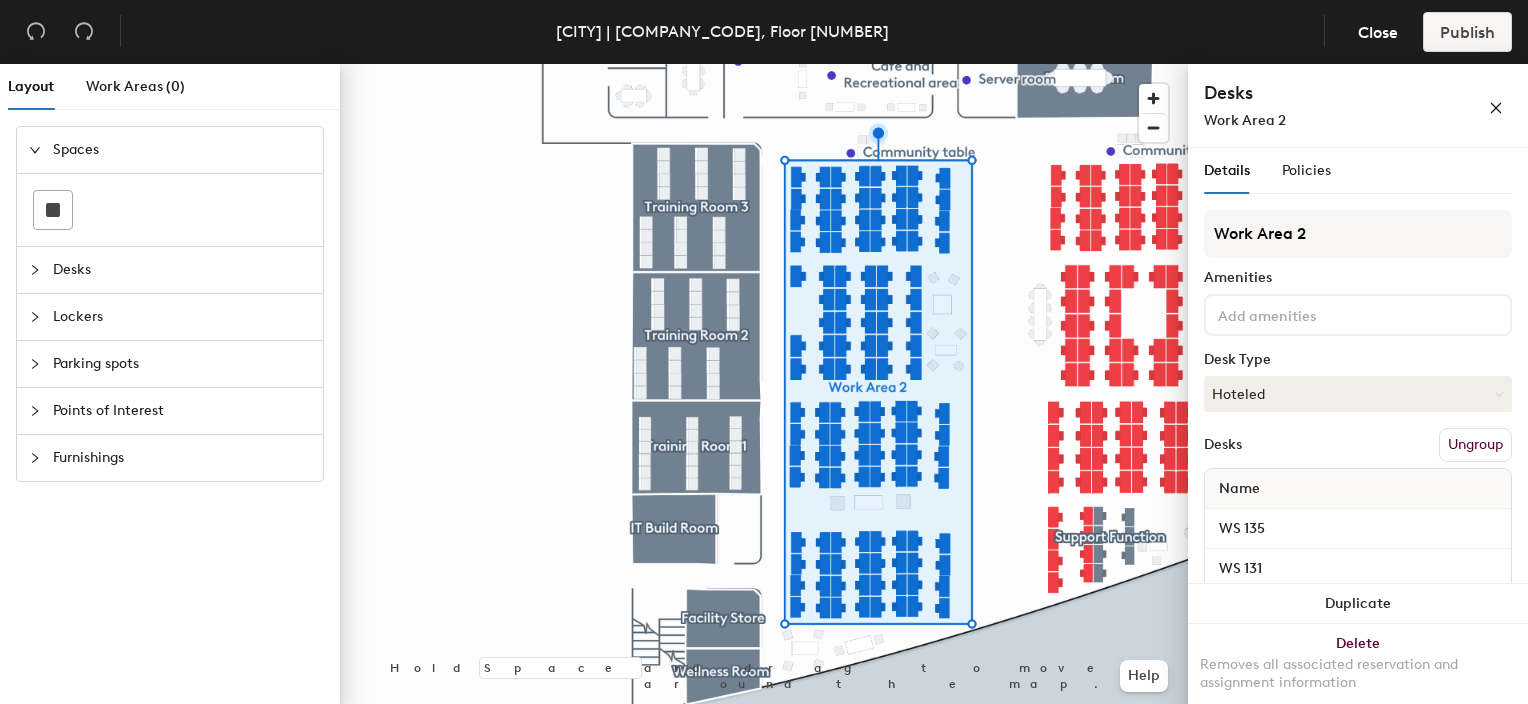 type on "Work Area 2" 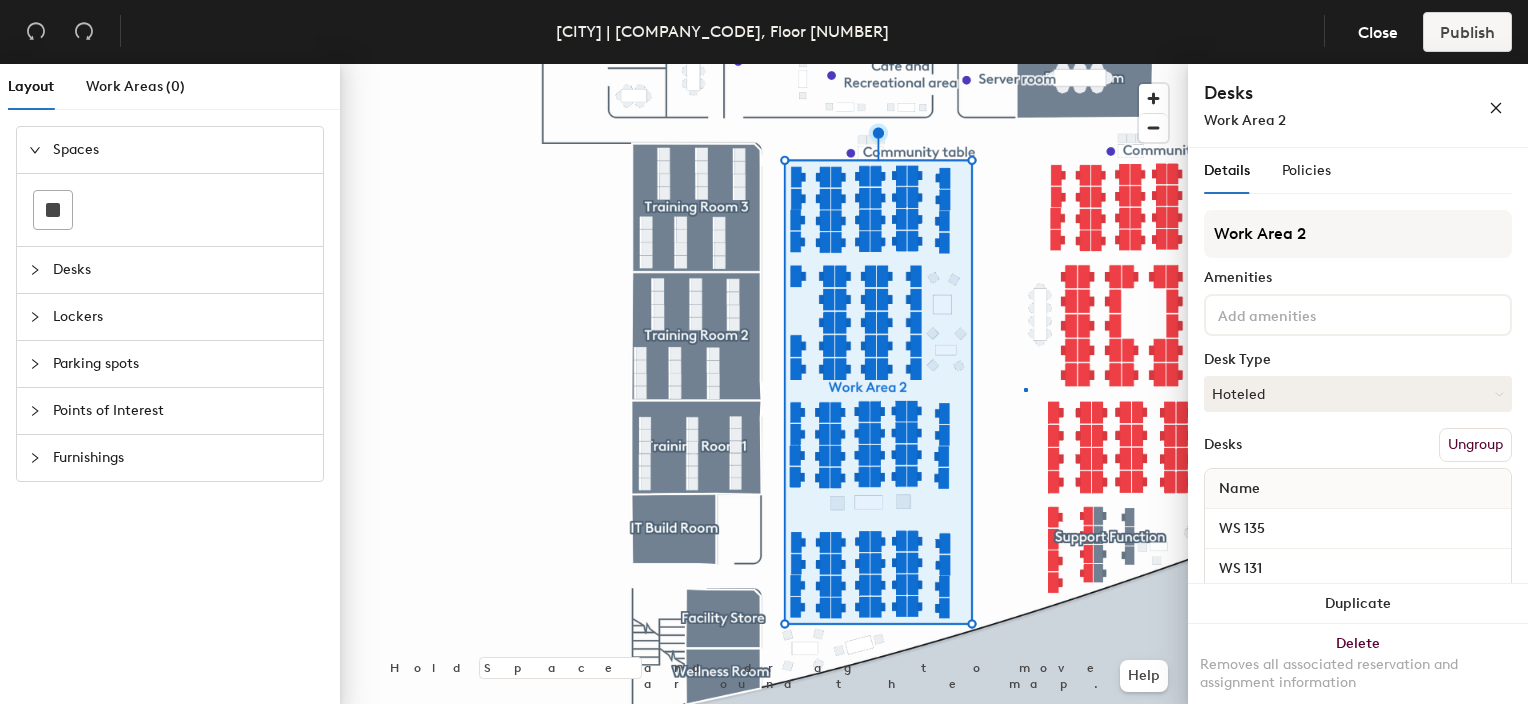 click at bounding box center (764, 64) 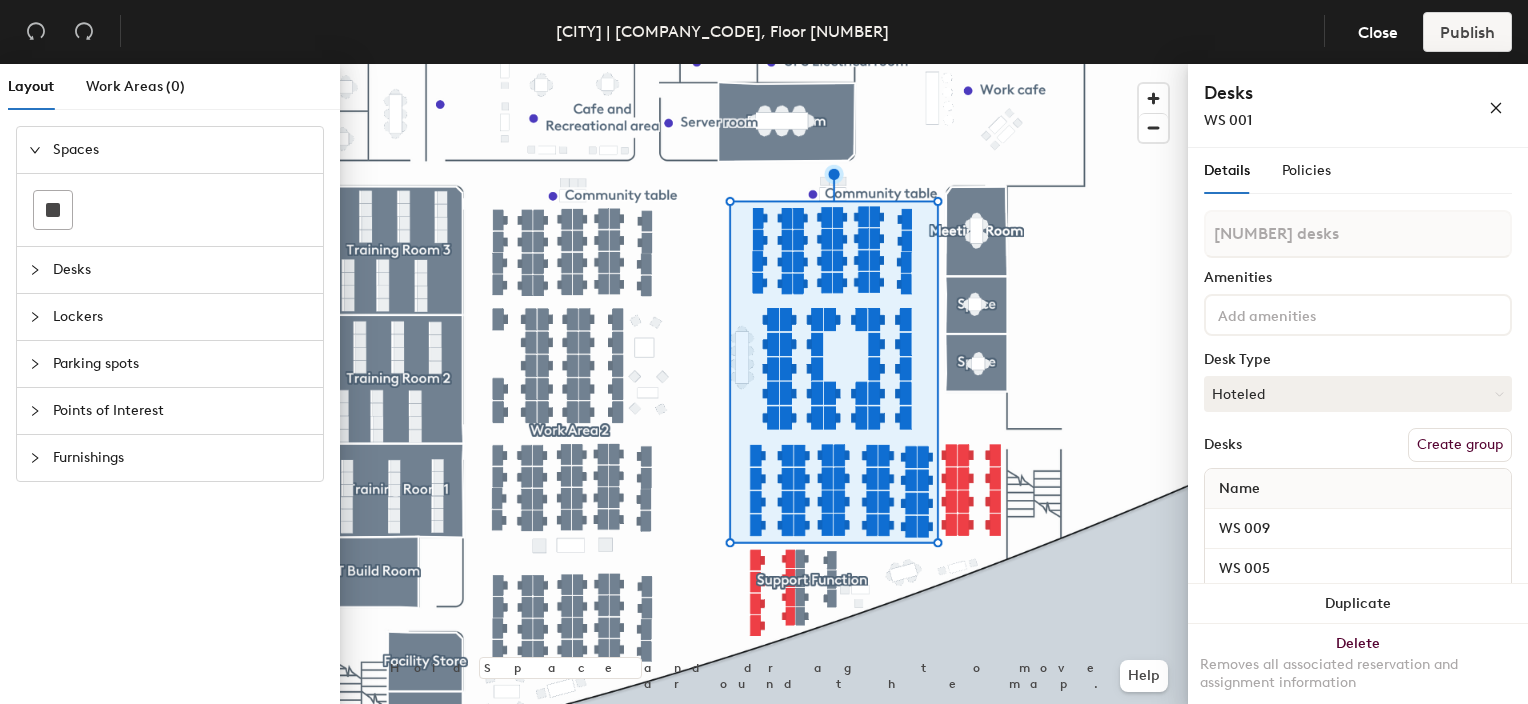 click on "Create group" at bounding box center (1460, 445) 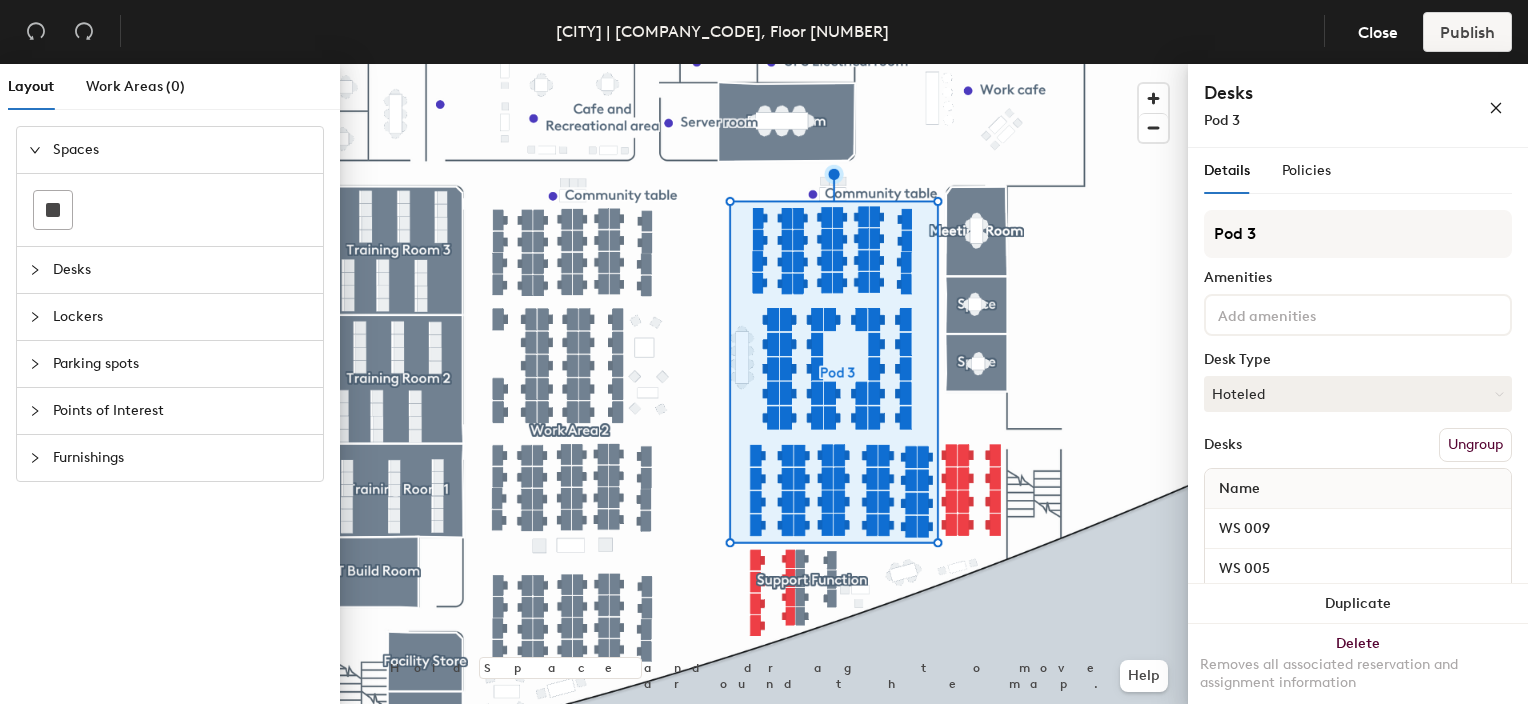 drag, startPoint x: 1274, startPoint y: 232, endPoint x: 1189, endPoint y: 218, distance: 86.145226 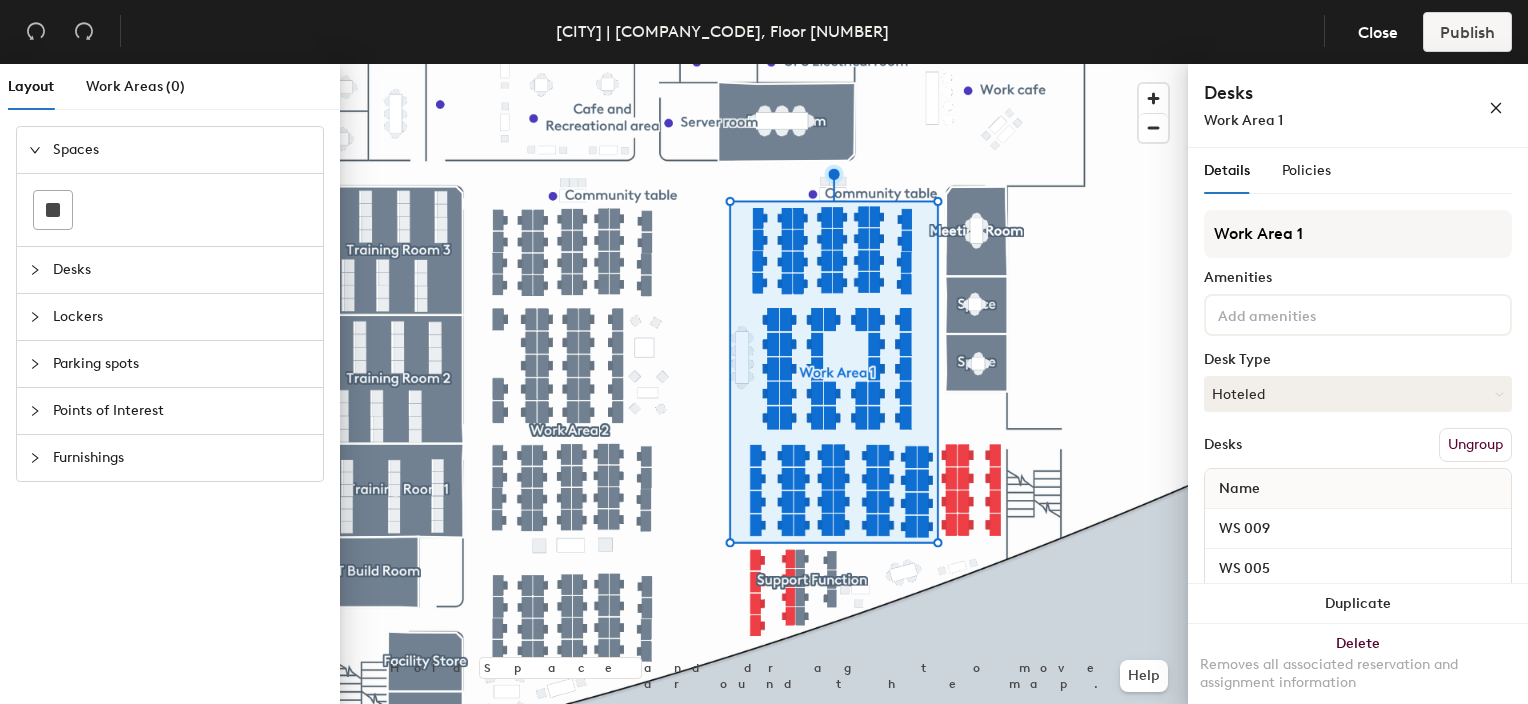 type on "Work Area 1" 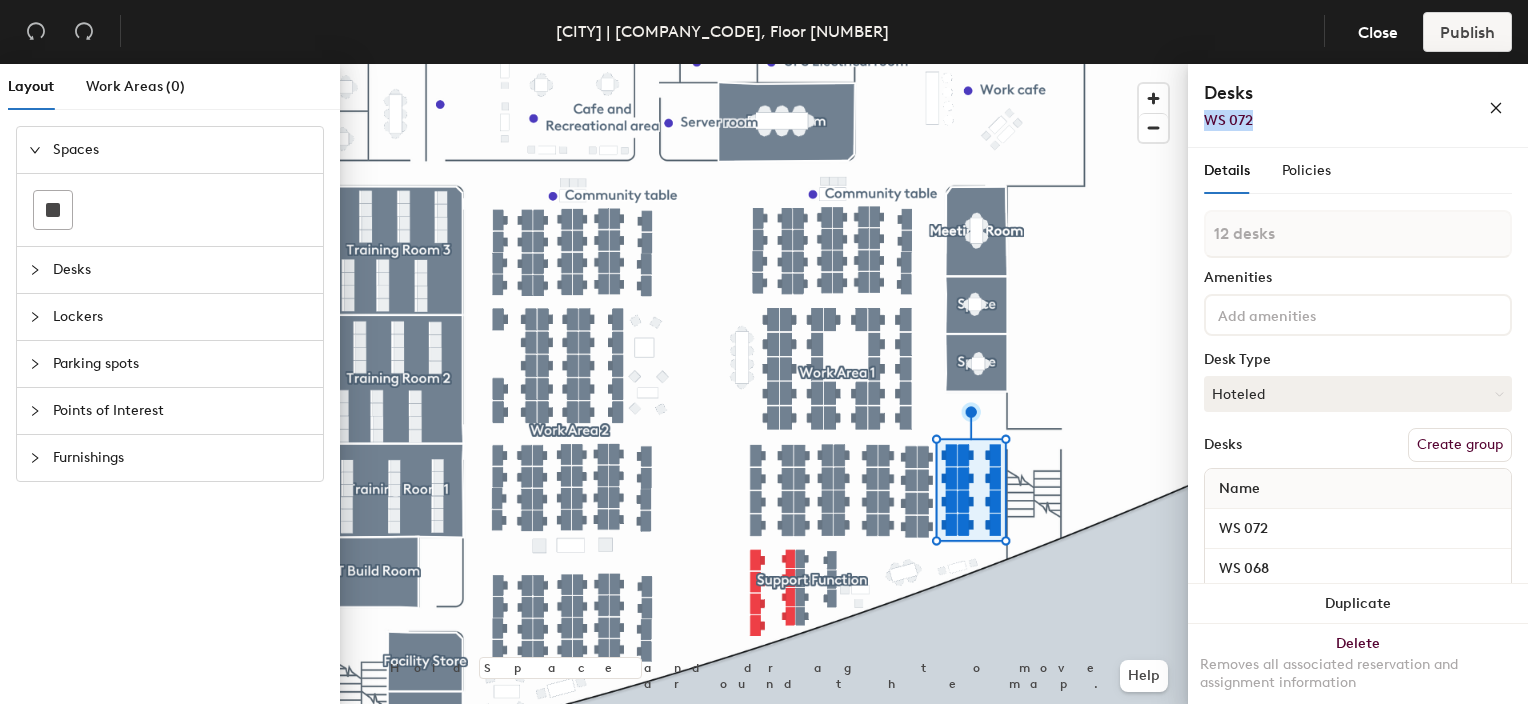 drag, startPoint x: 1278, startPoint y: 120, endPoint x: 1193, endPoint y: 113, distance: 85.28775 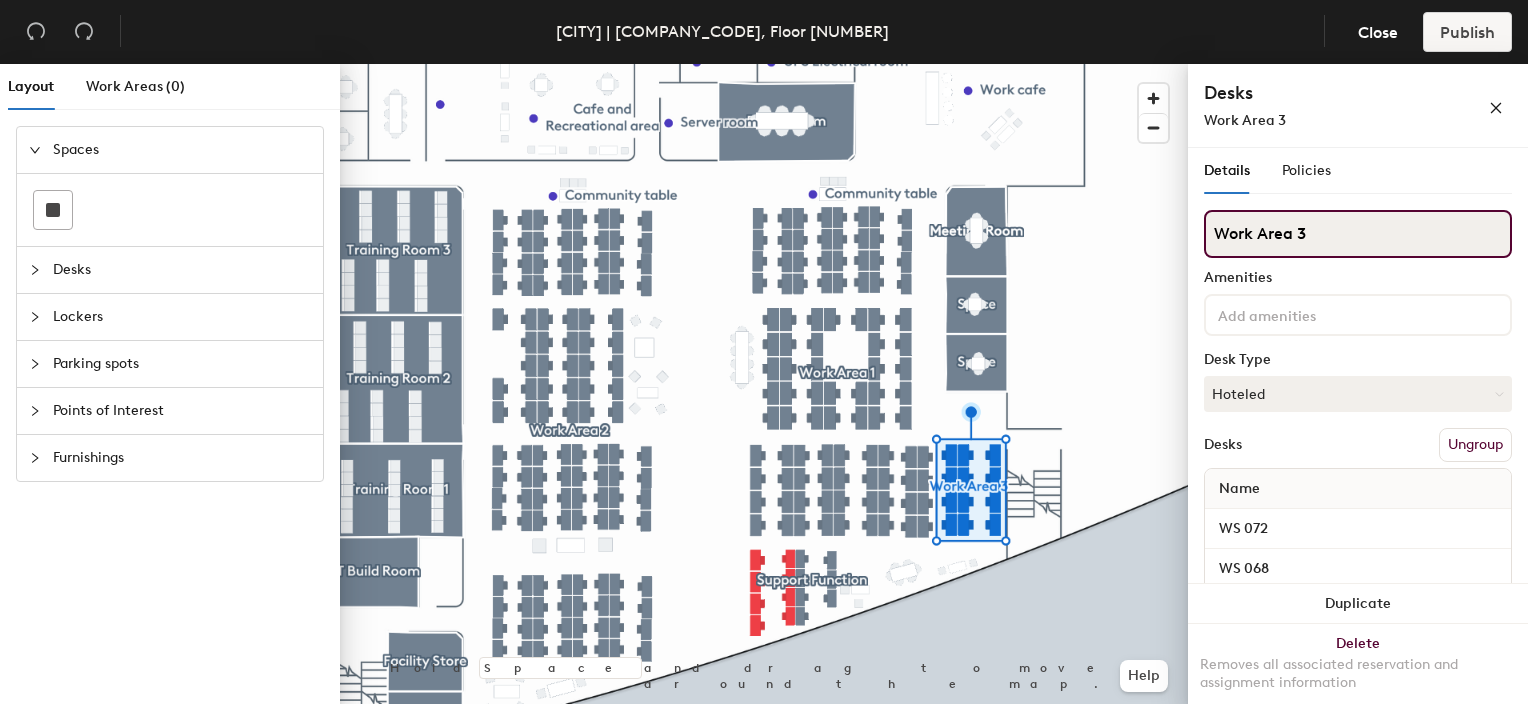 type on "Work Area 3" 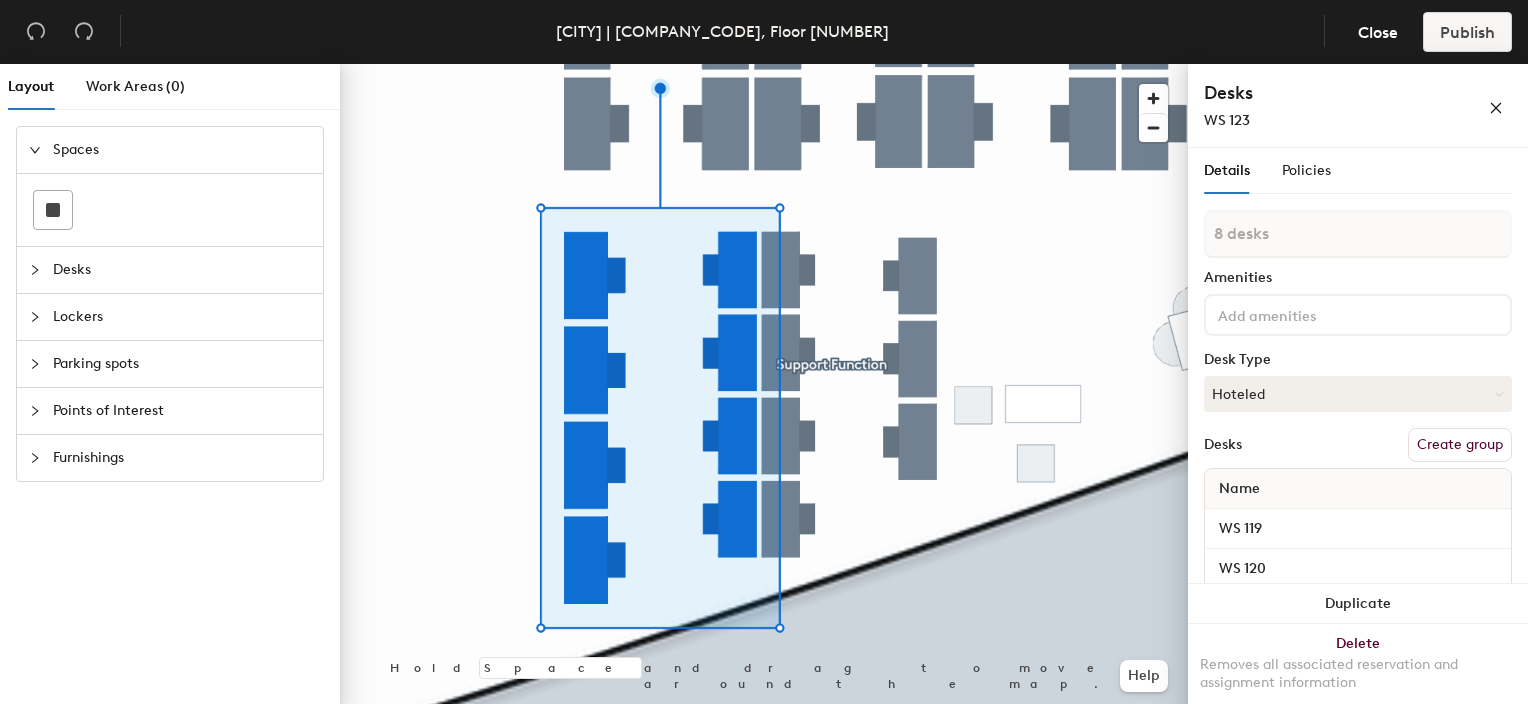 click on "Create group" at bounding box center (1460, 445) 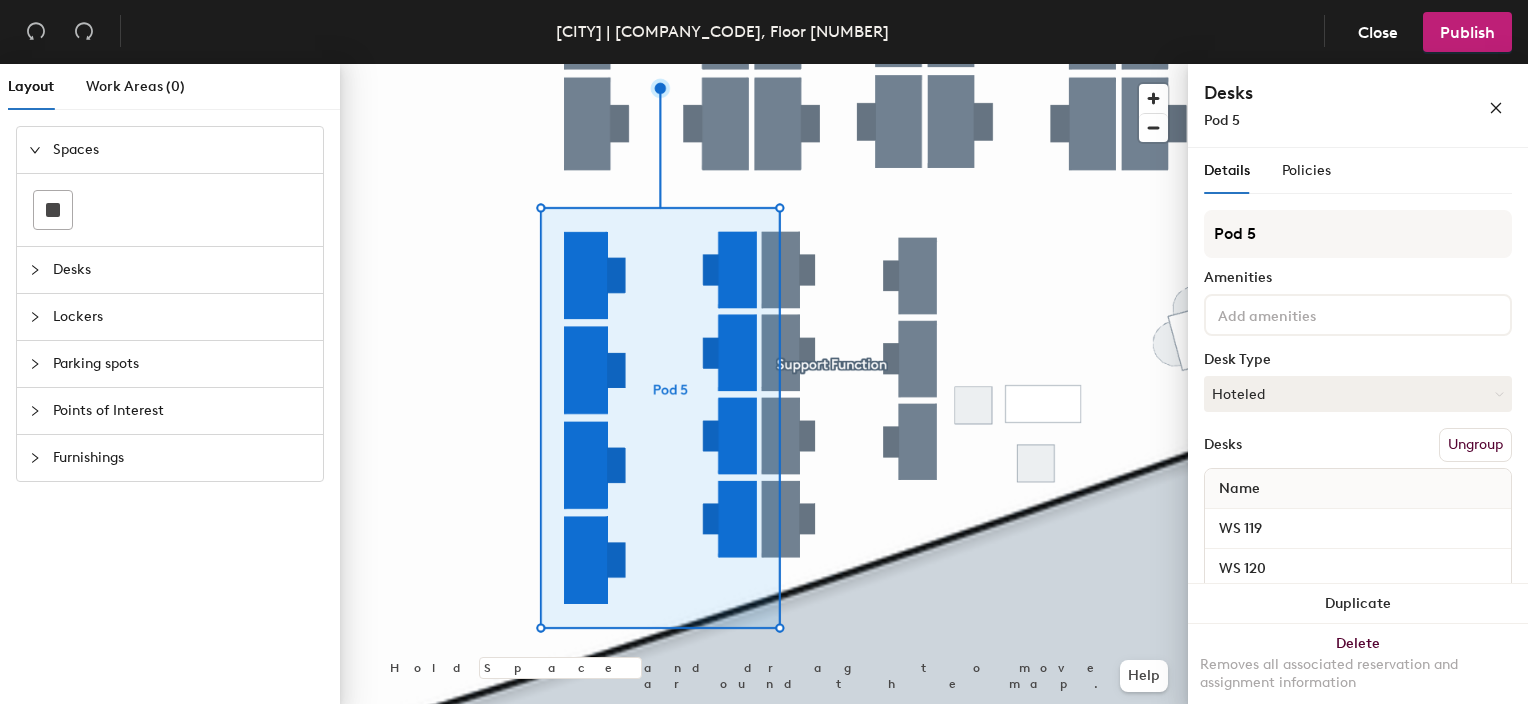 click on "Layout Work Areas (0) Spaces Desks Lockers Parking spots Points of Interest Furnishings Hold Space and drag to move around the map. Help Desks Pod 5 Details Policies Pod 5 Amenities Desk Type Hoteled Desks Ungroup Name WS 119 WS 120 WS 123 WS 124 WS 125 WS 126 WS 122 WS 121 Duplicate Delete Removes all associated reservation and assignment information" at bounding box center (764, 388) 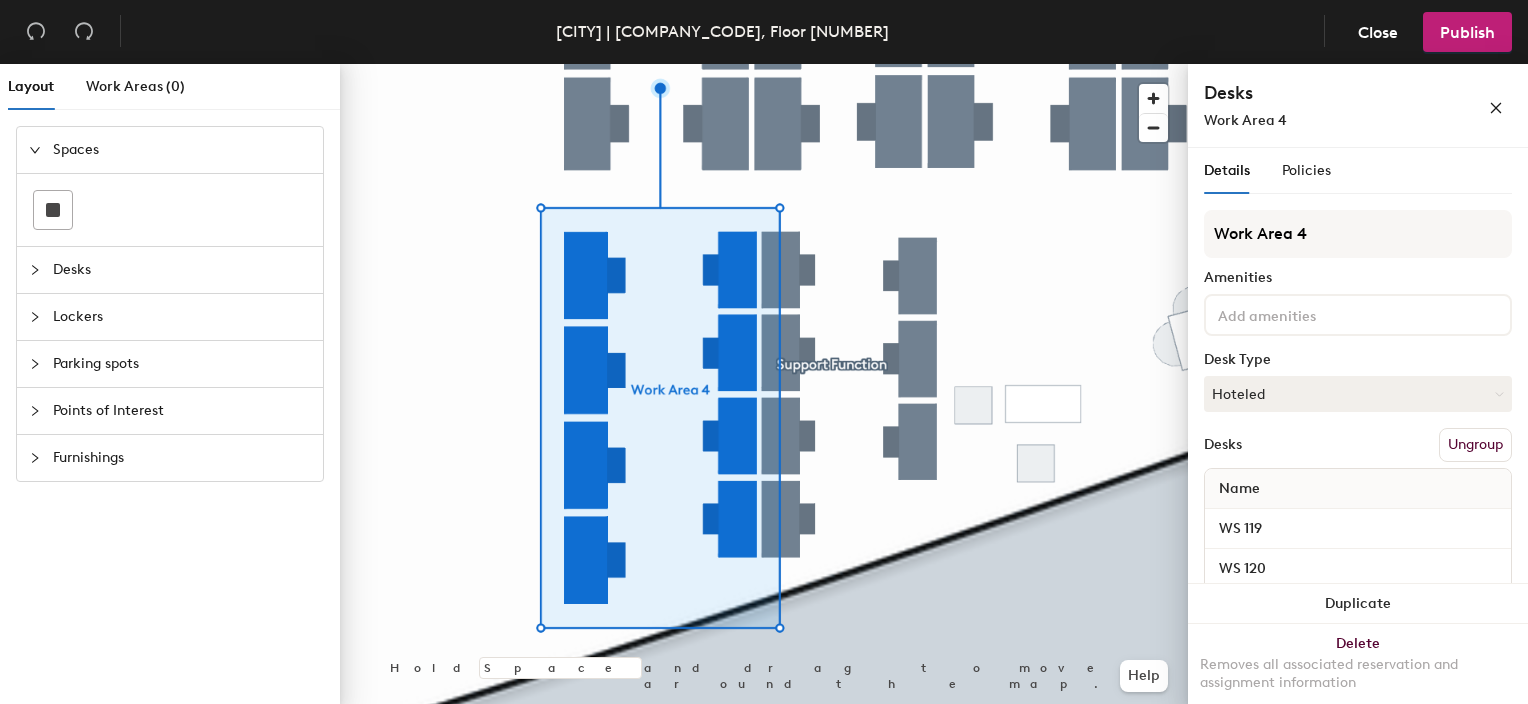 type on "Work Area 4" 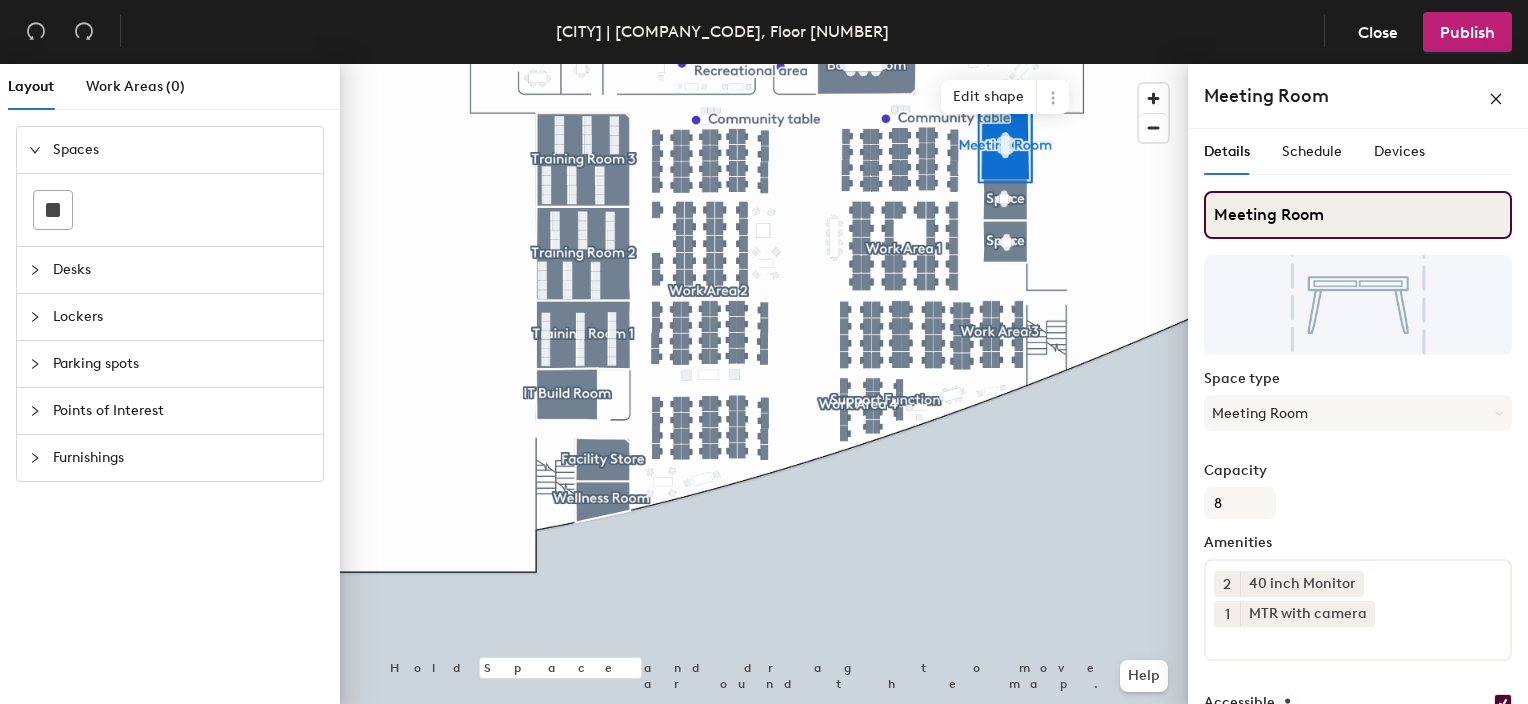 drag, startPoint x: 1337, startPoint y: 216, endPoint x: 1196, endPoint y: 208, distance: 141.22676 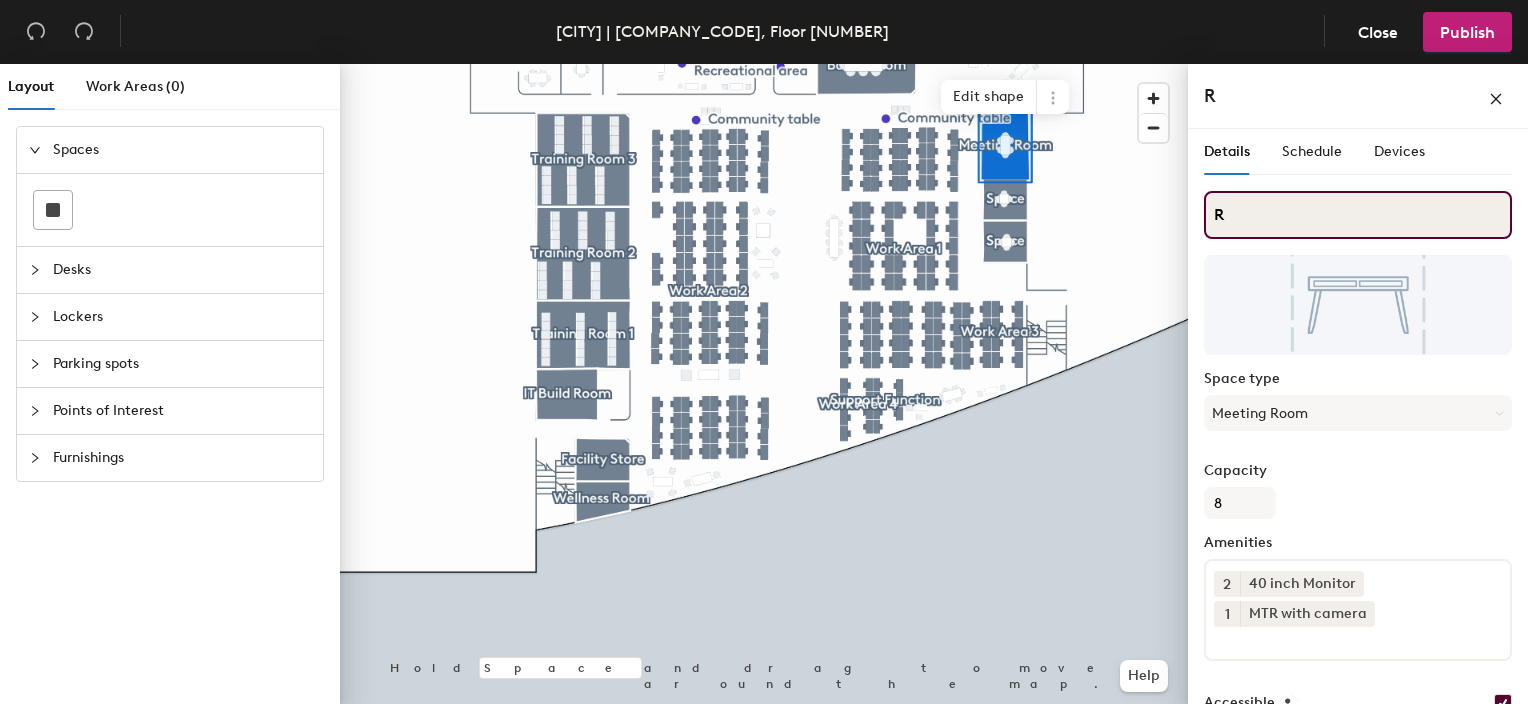 drag, startPoint x: 1224, startPoint y: 212, endPoint x: 1209, endPoint y: 208, distance: 15.524175 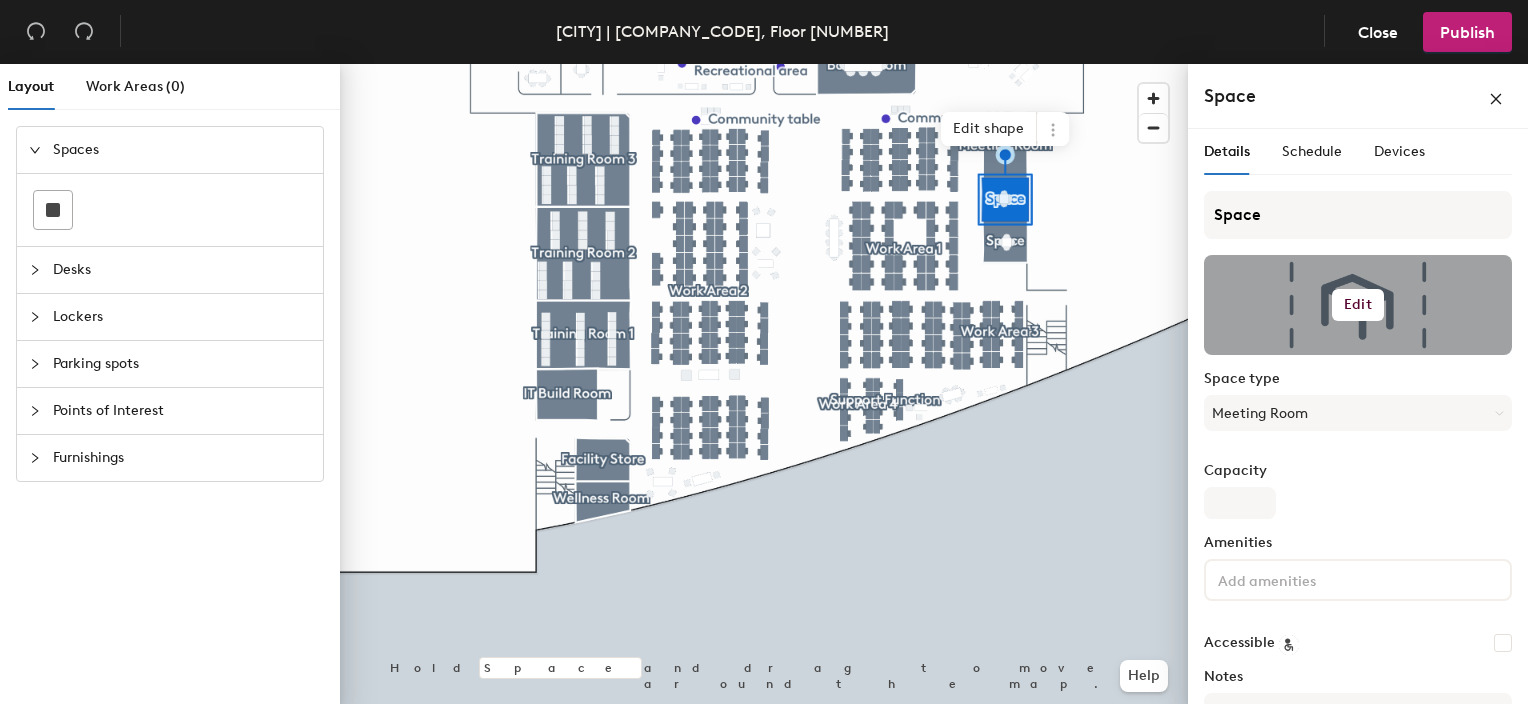 click on "Edit" at bounding box center [1358, 305] 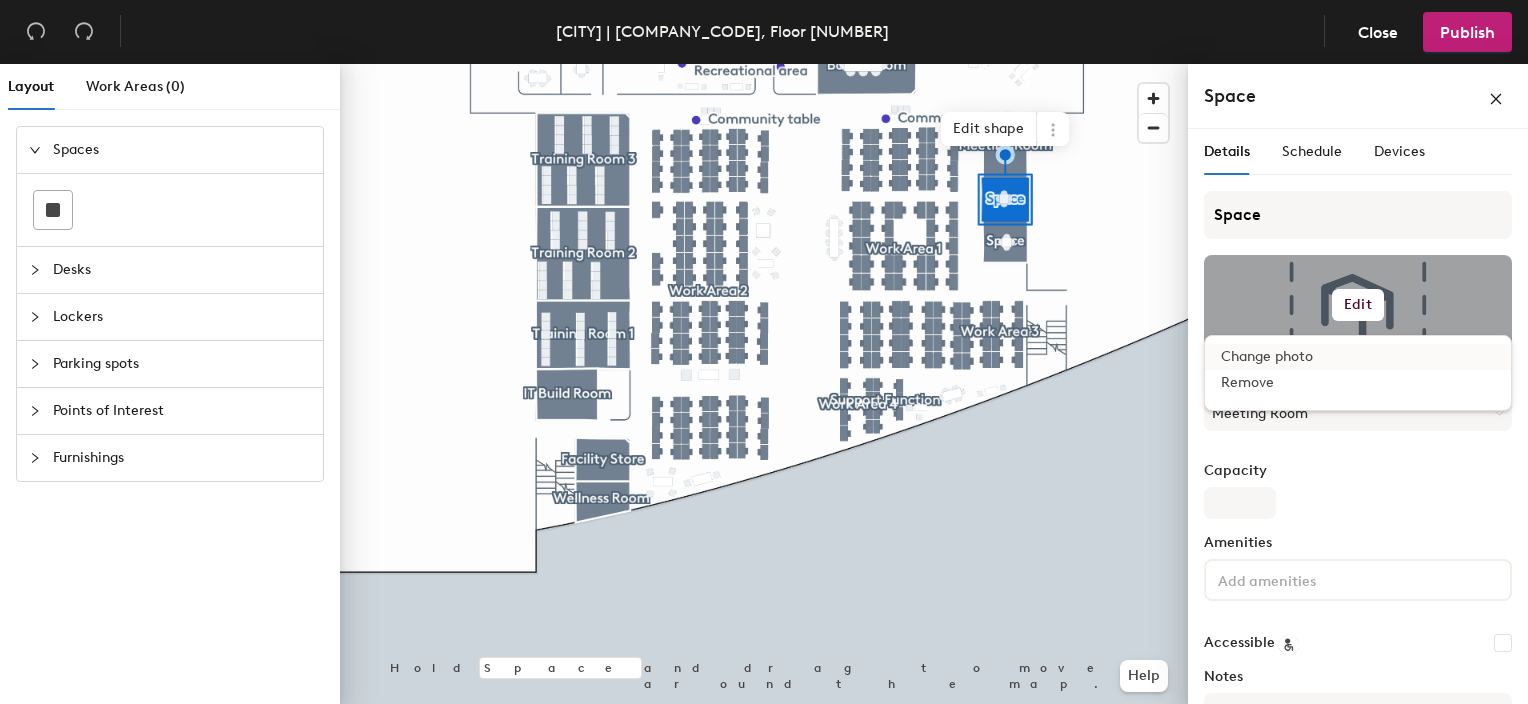 click at bounding box center (1374, 363) 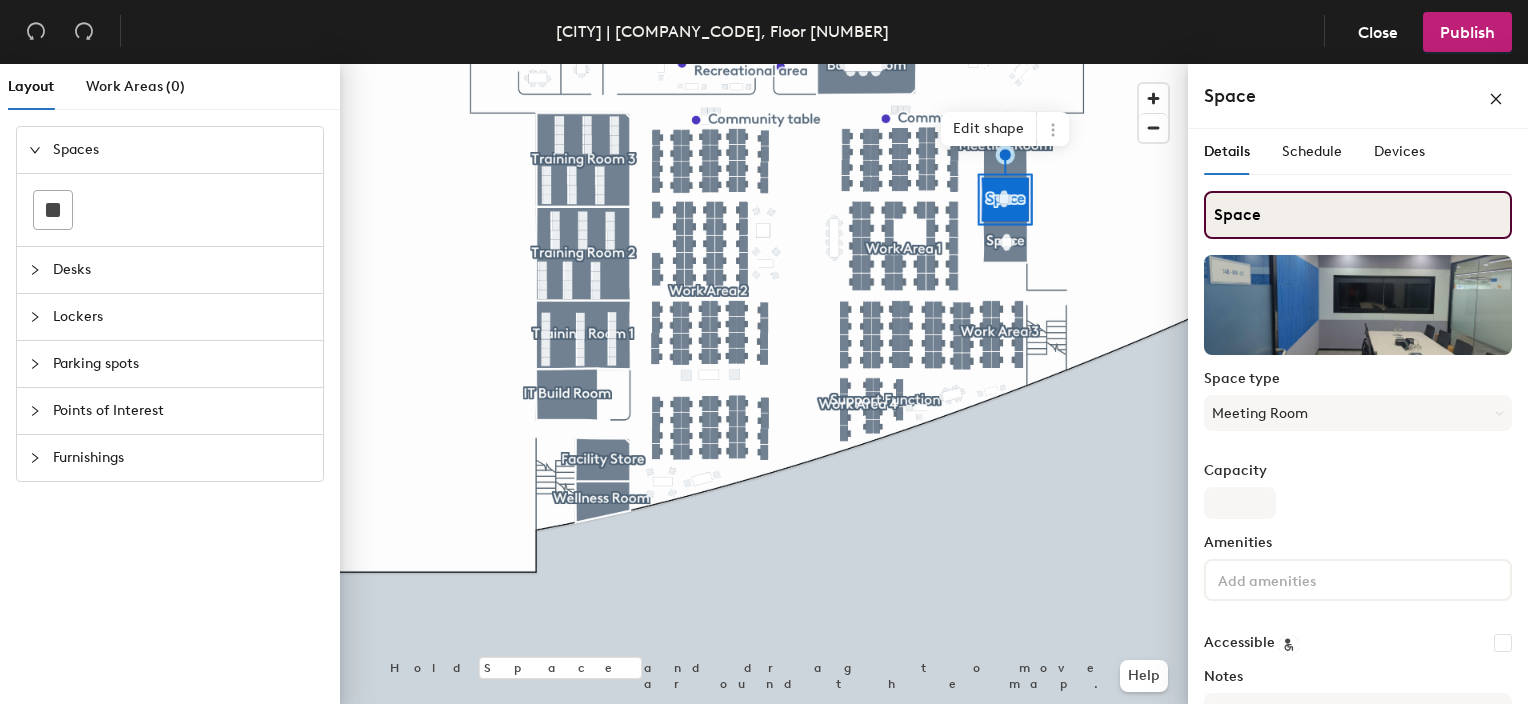 drag, startPoint x: 1271, startPoint y: 215, endPoint x: 1198, endPoint y: 214, distance: 73.00685 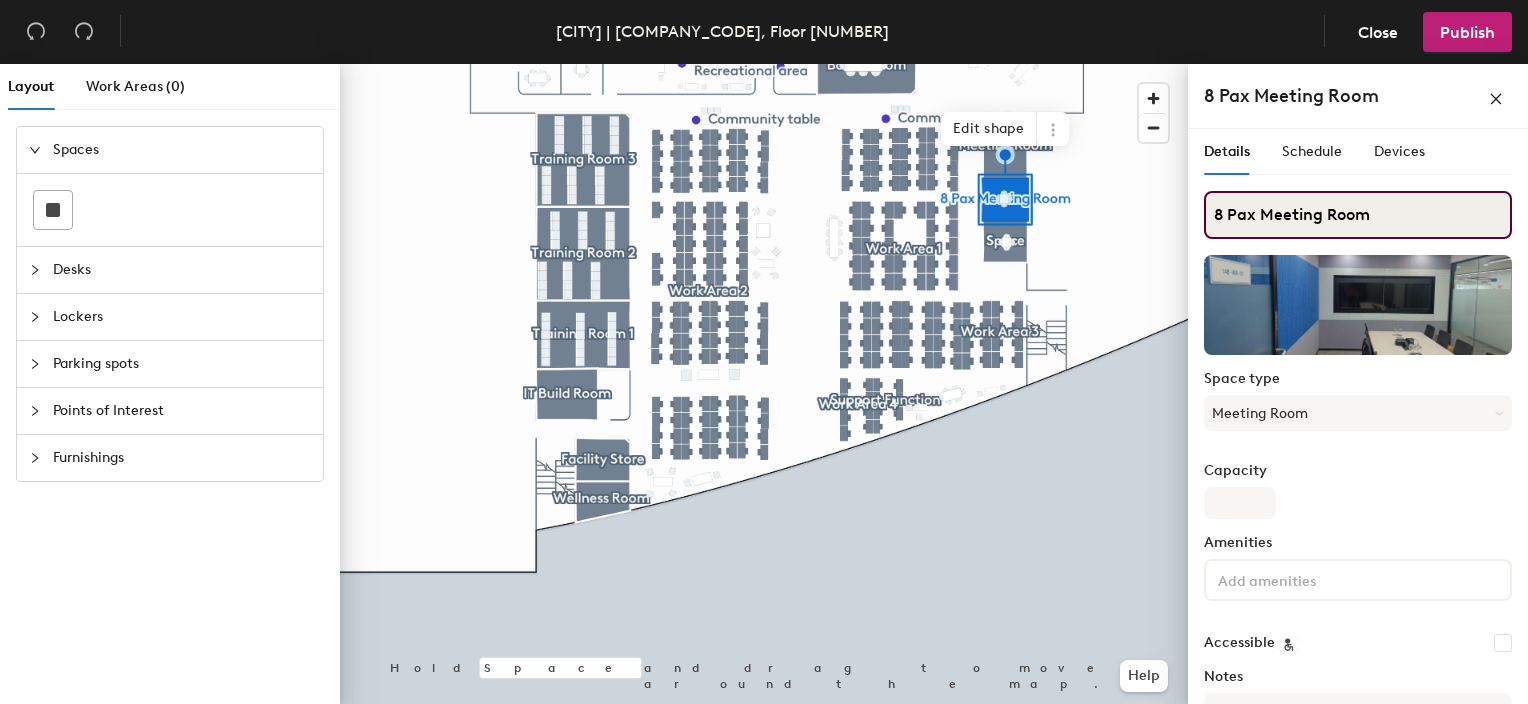 type on "8 Pax Meeting Room" 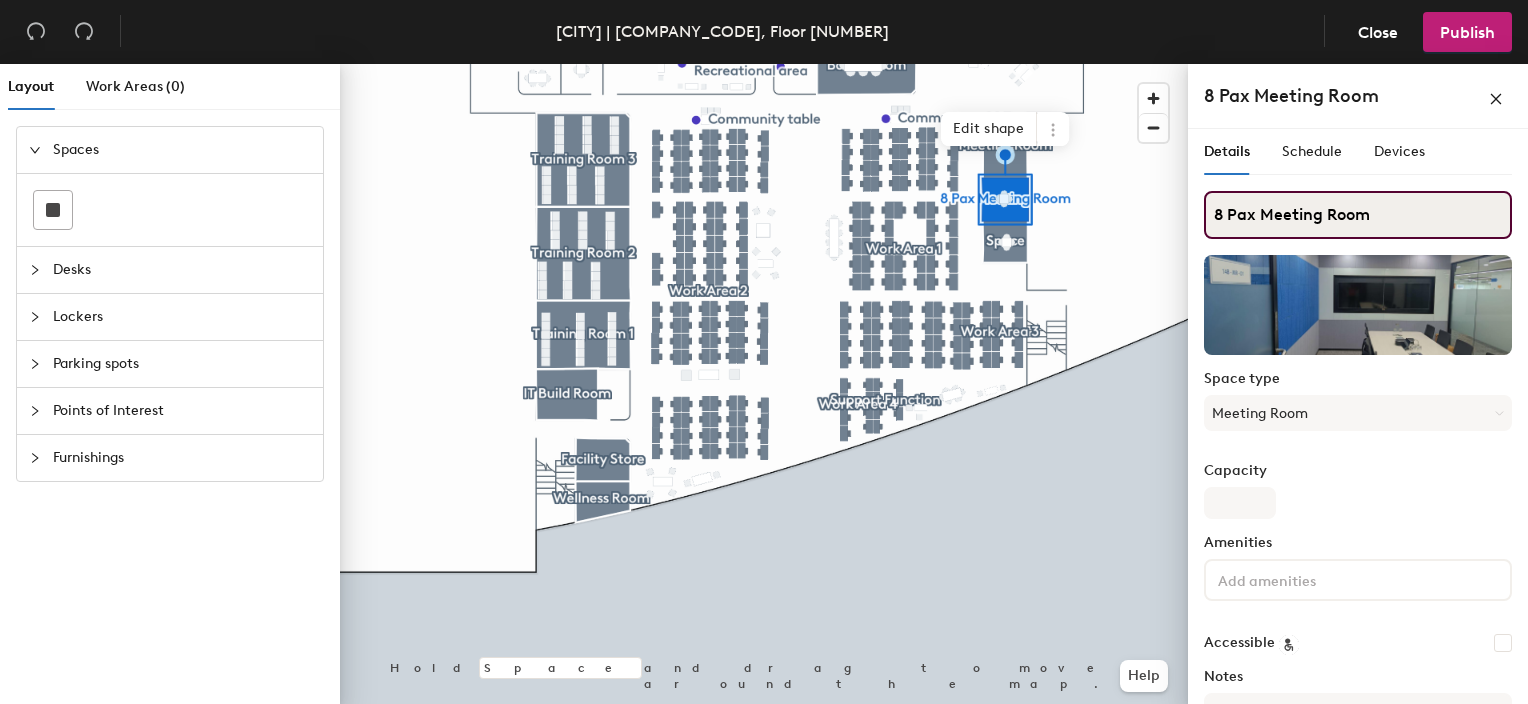 drag, startPoint x: 1223, startPoint y: 216, endPoint x: 1210, endPoint y: 213, distance: 13.341664 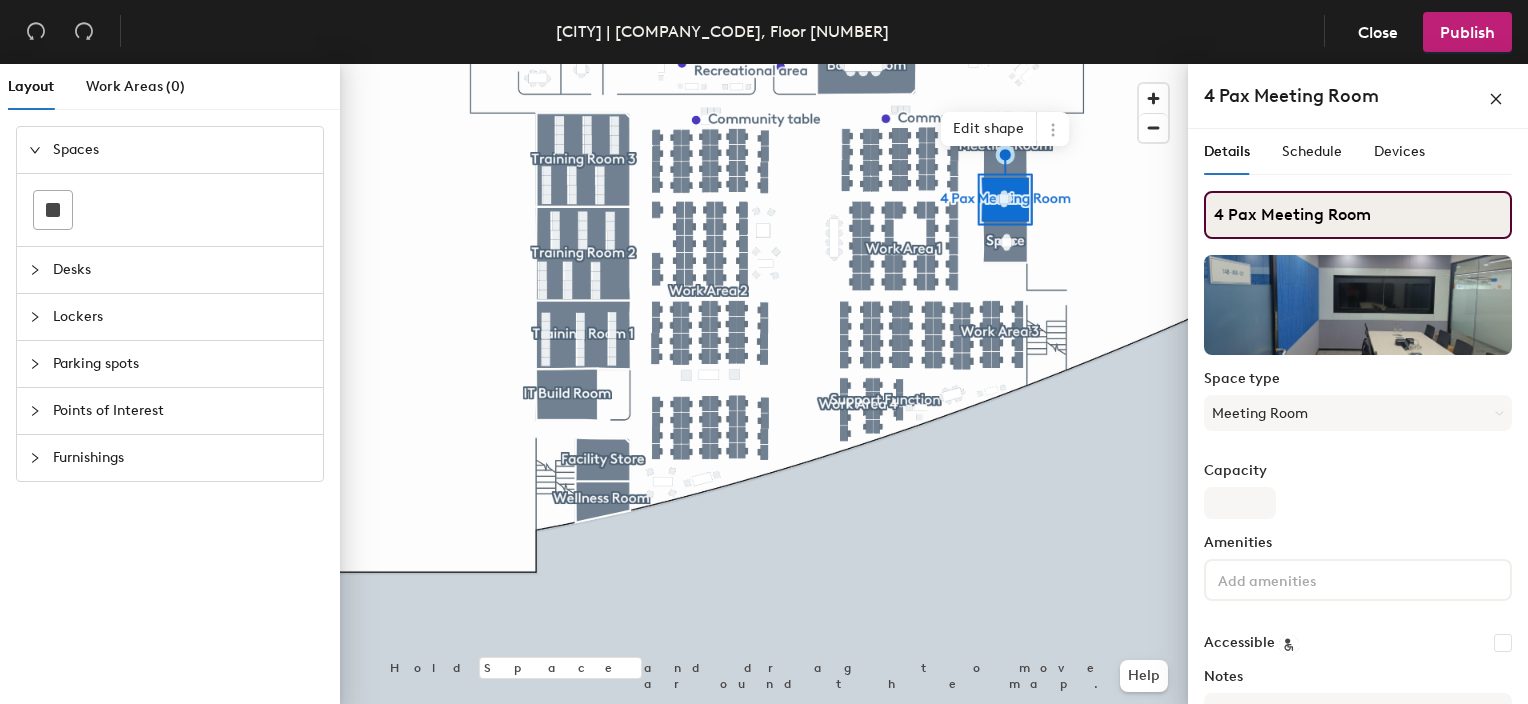 type on "4 Pax Meeting Room" 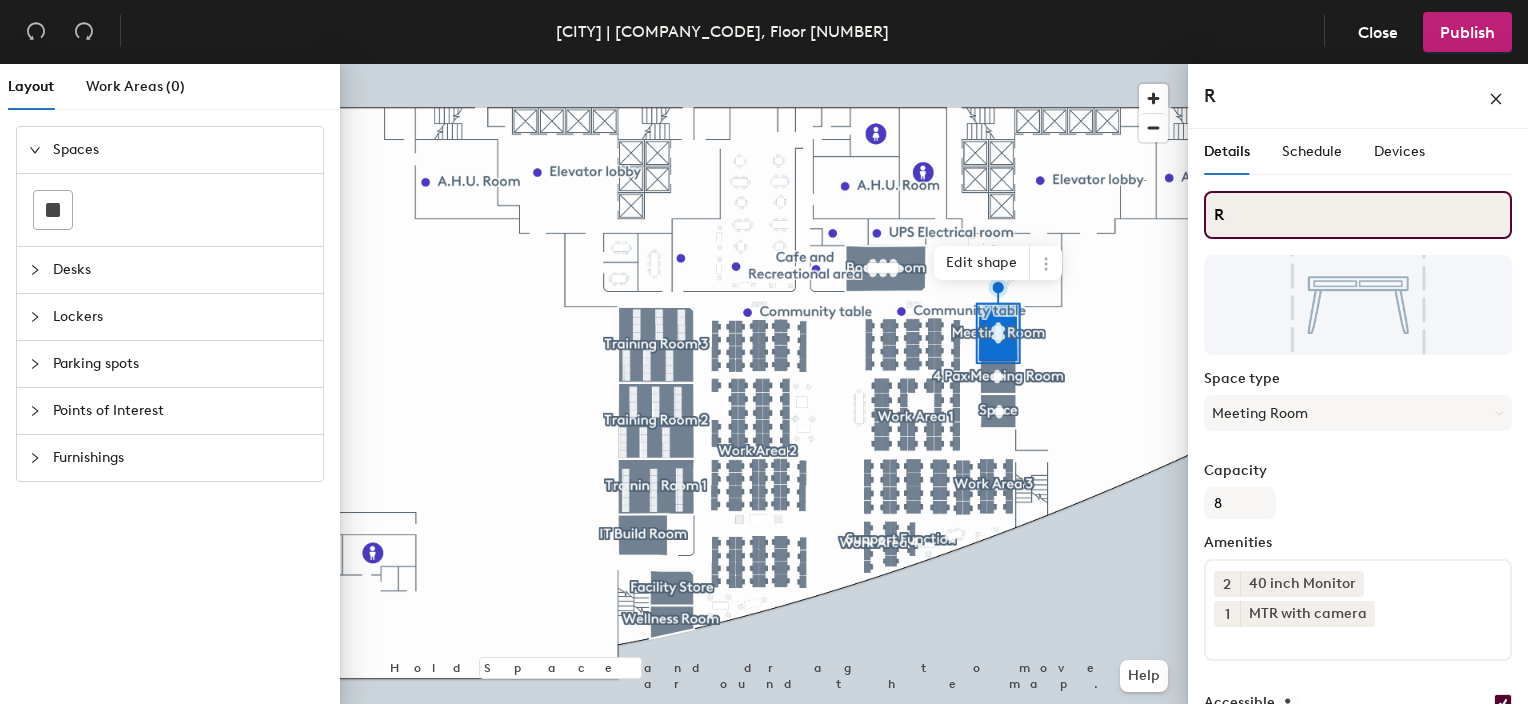 drag, startPoint x: 1228, startPoint y: 216, endPoint x: 1209, endPoint y: 210, distance: 19.924858 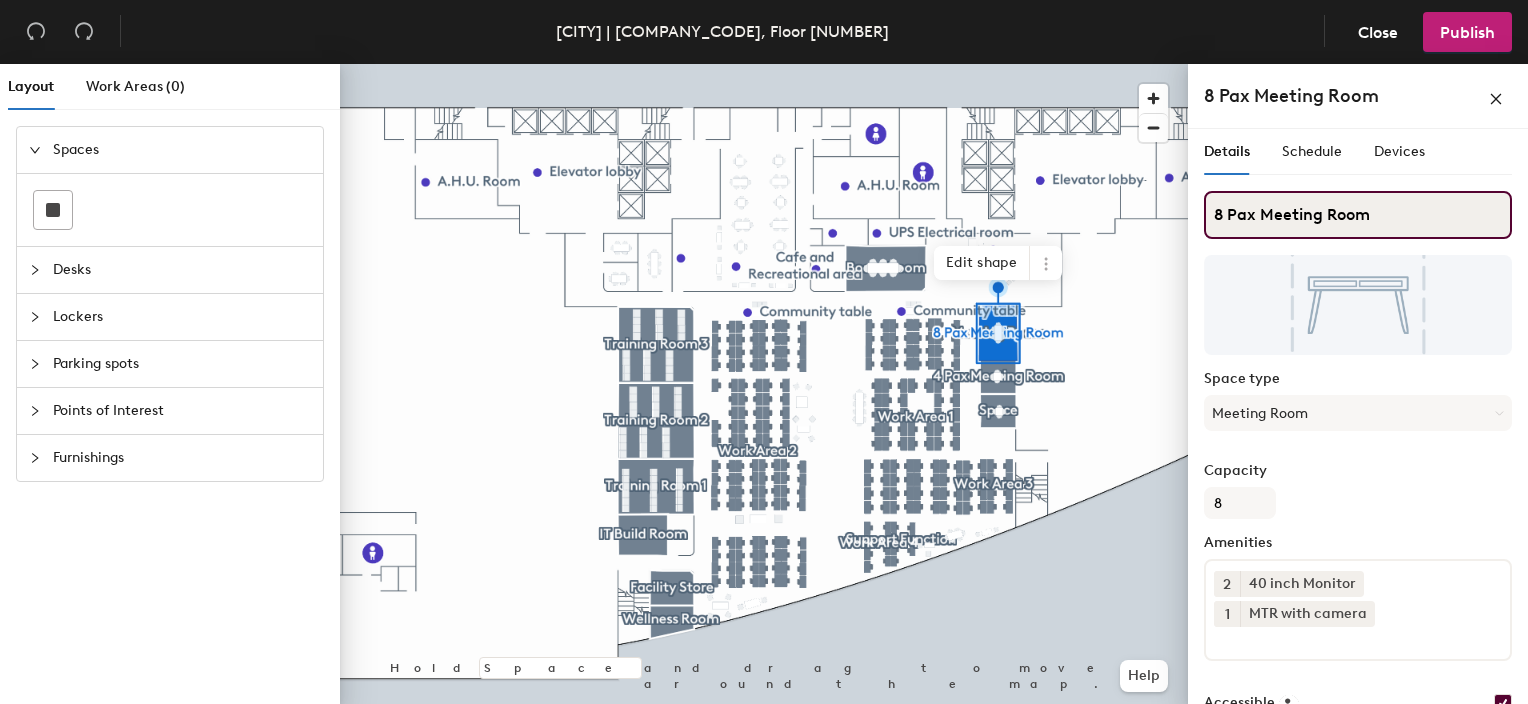 type on "8 Pax Meeting Room" 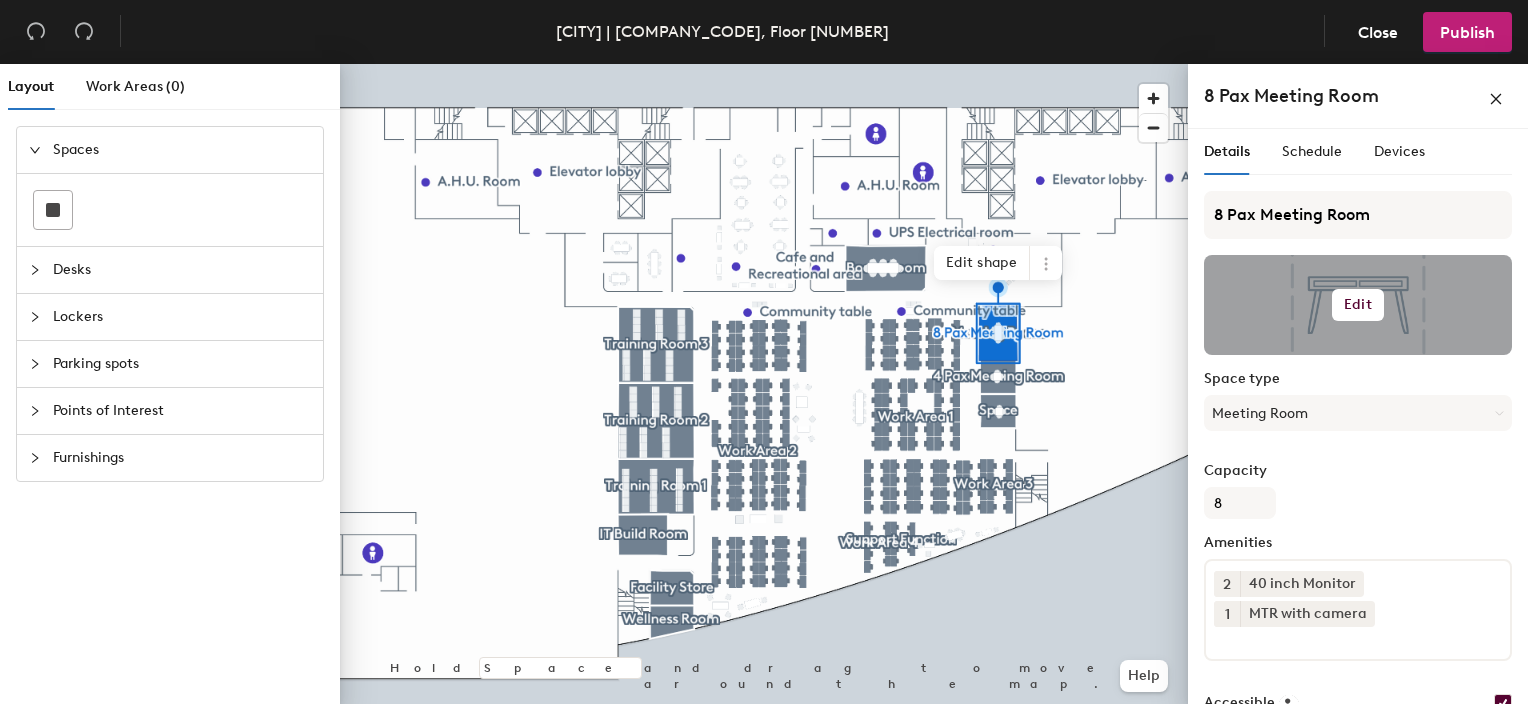 click on "Edit" at bounding box center [1358, 305] 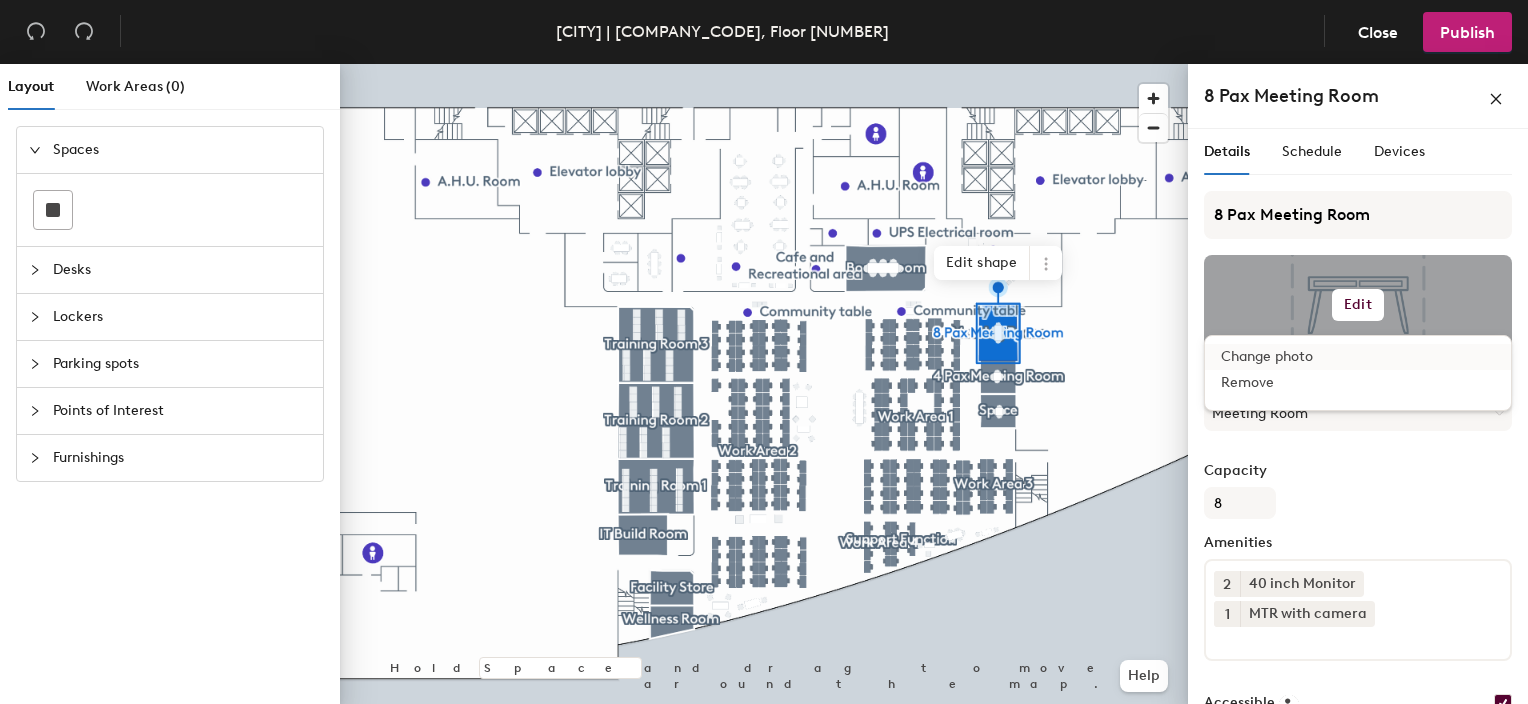 click at bounding box center [1374, 363] 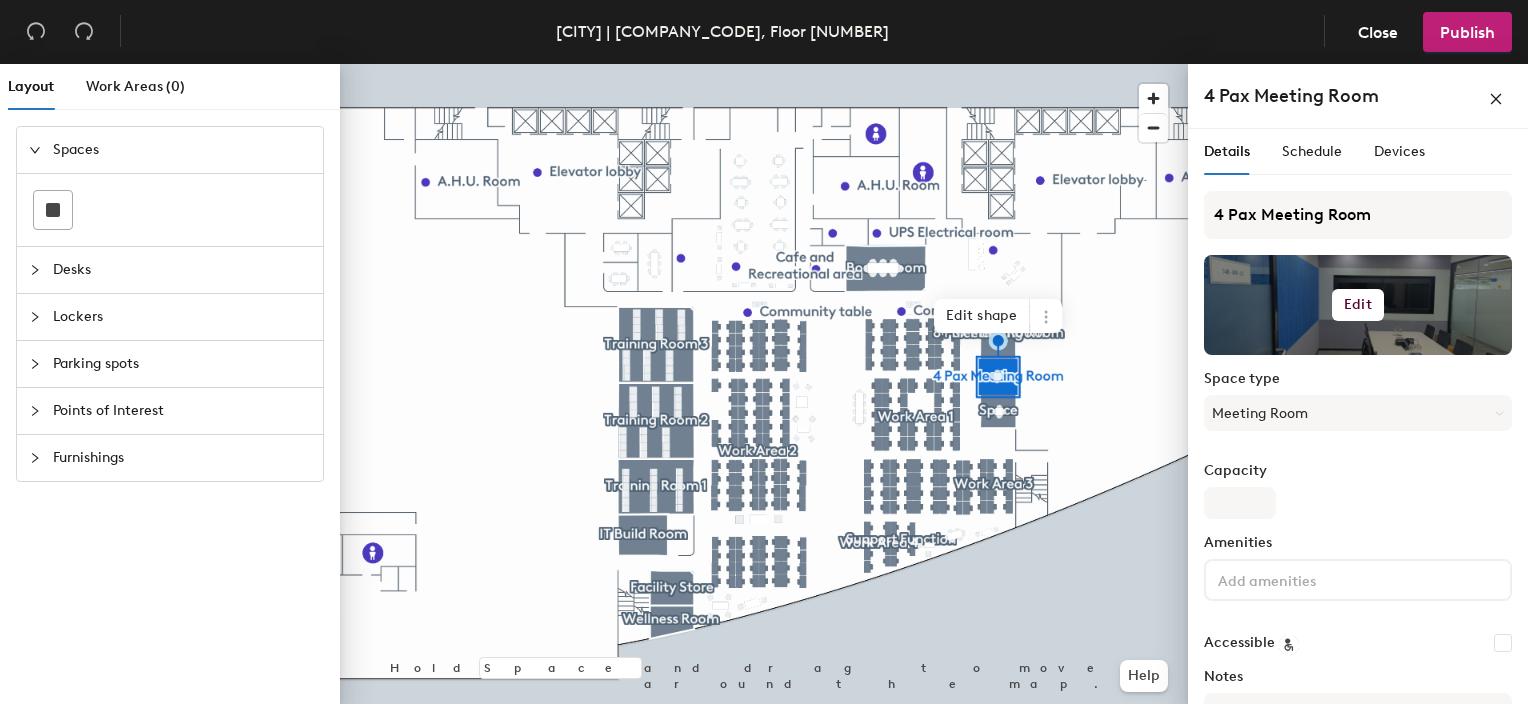 click on "Edit" at bounding box center [1358, 305] 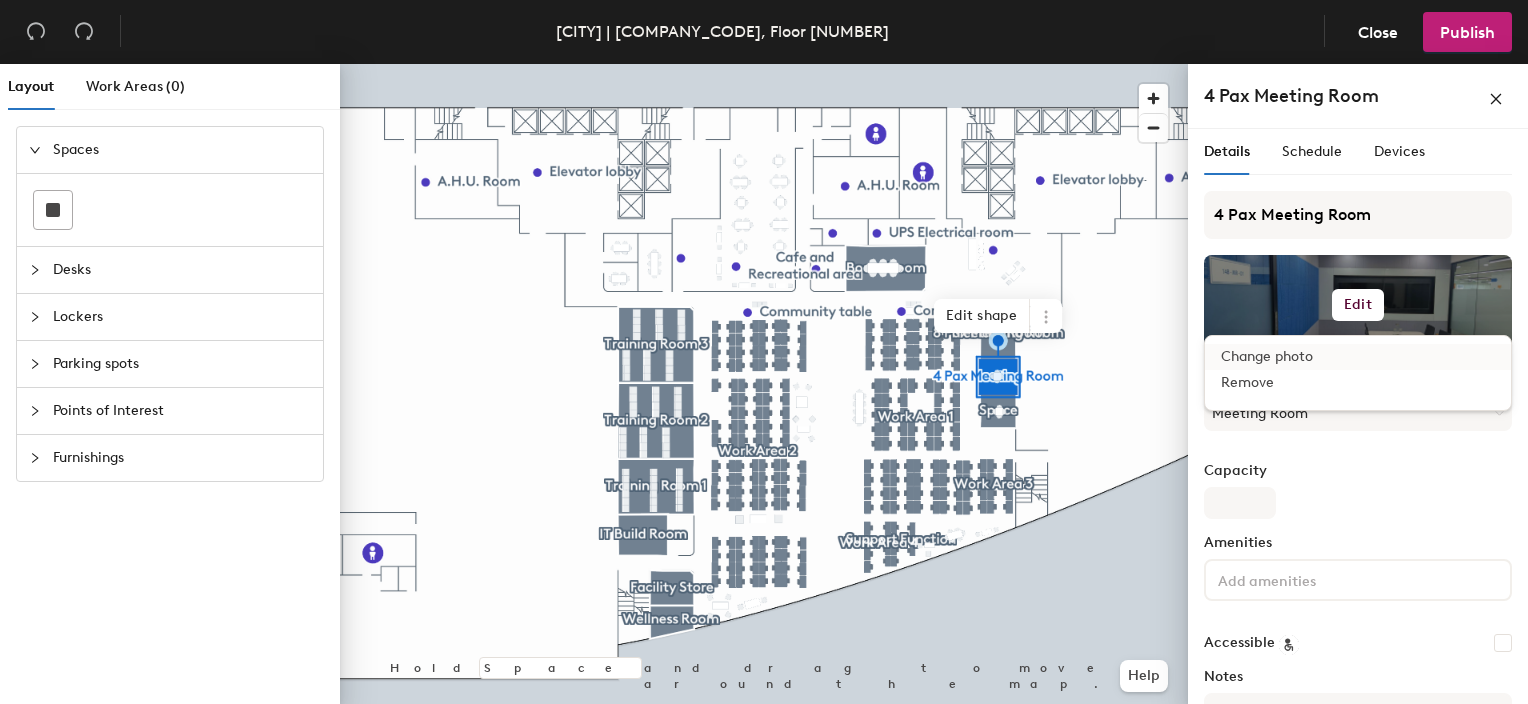 click at bounding box center [1374, 363] 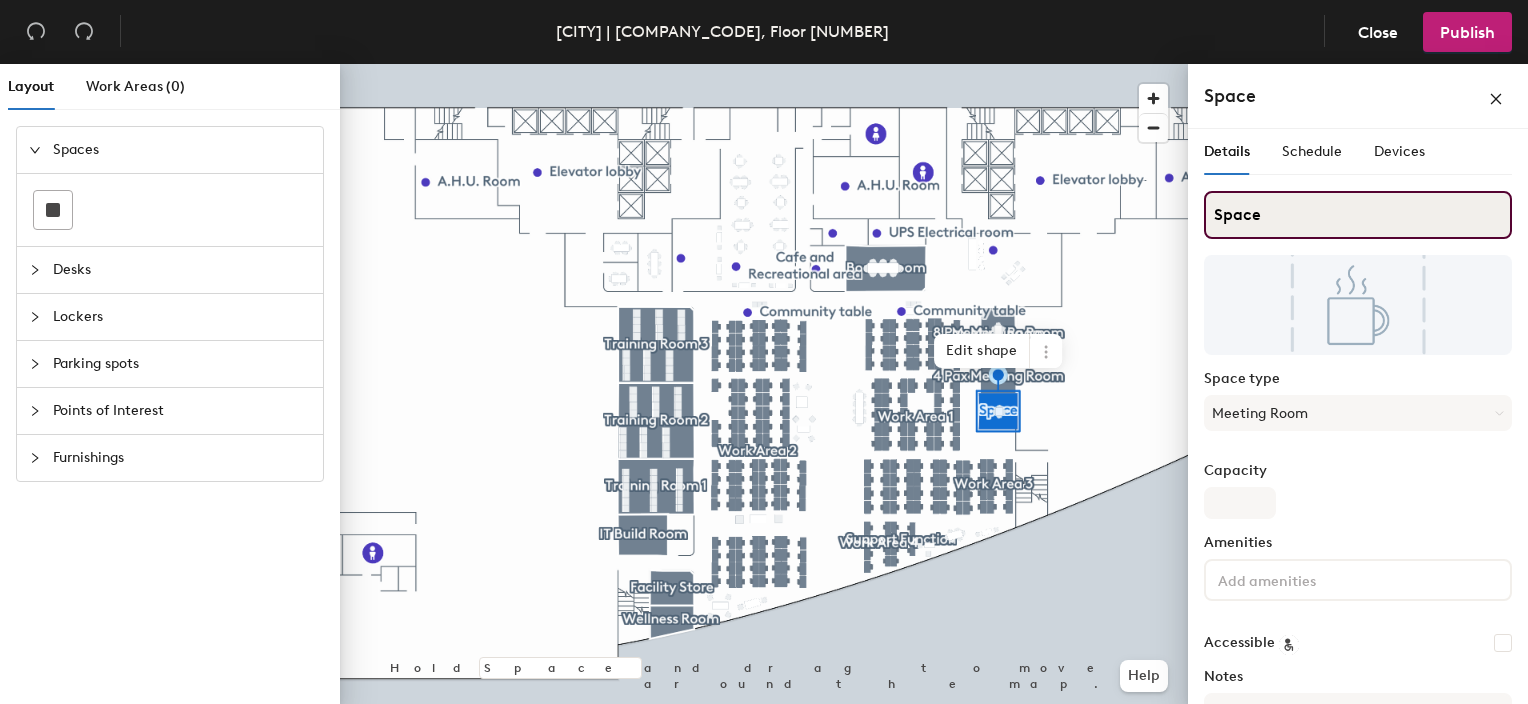 drag, startPoint x: 1278, startPoint y: 215, endPoint x: 1188, endPoint y: 207, distance: 90.35486 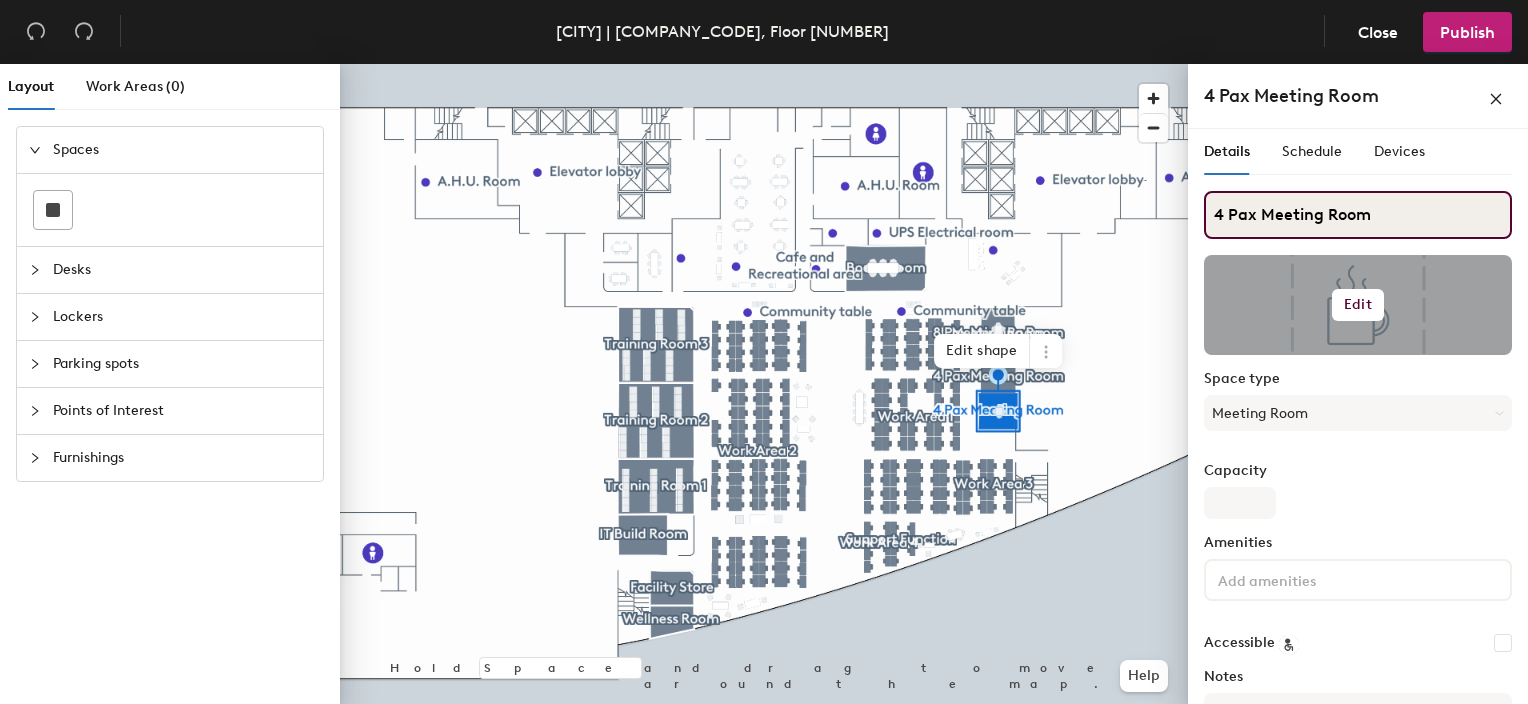 type on "4 Pax Meeting Room" 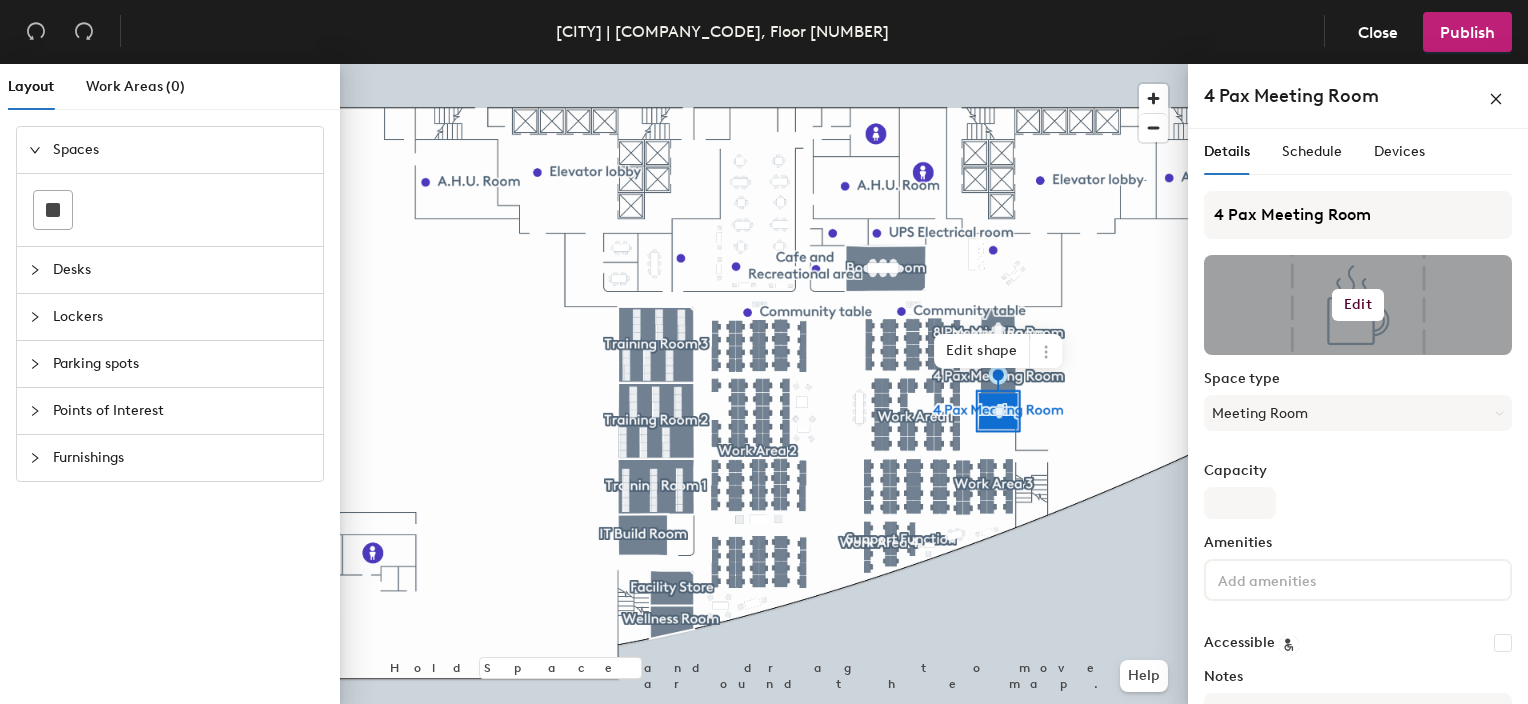 click on "Edit" at bounding box center (1358, 305) 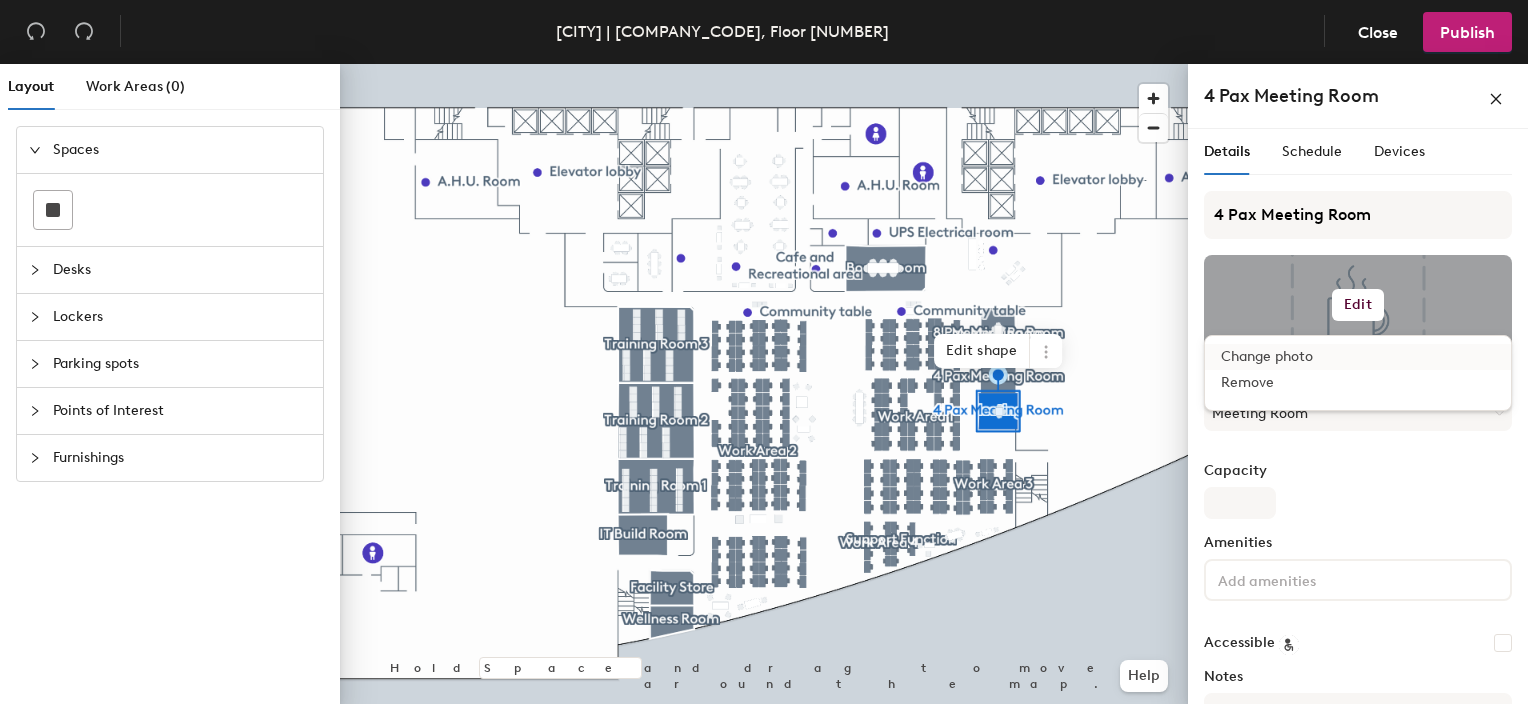 click at bounding box center [1374, 363] 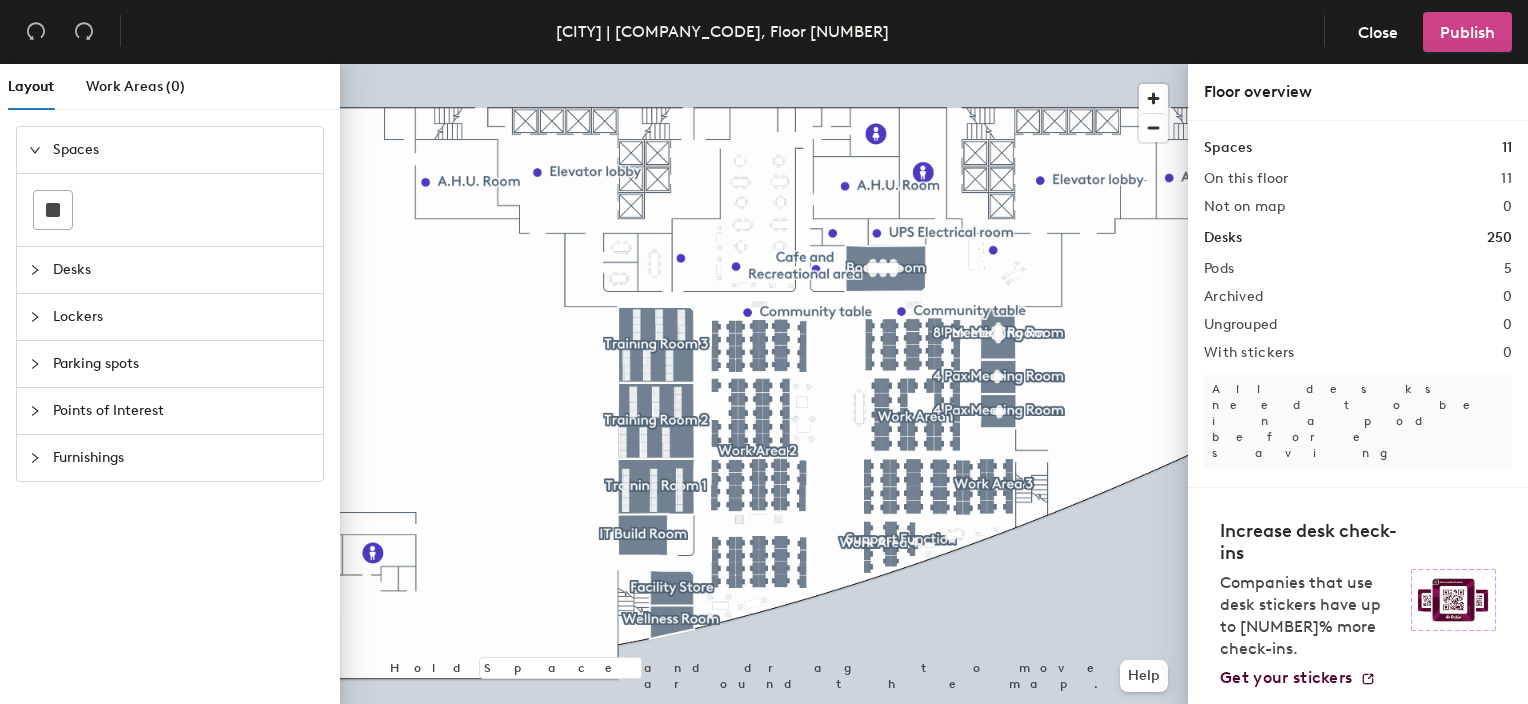 click on "Publish" at bounding box center [1467, 32] 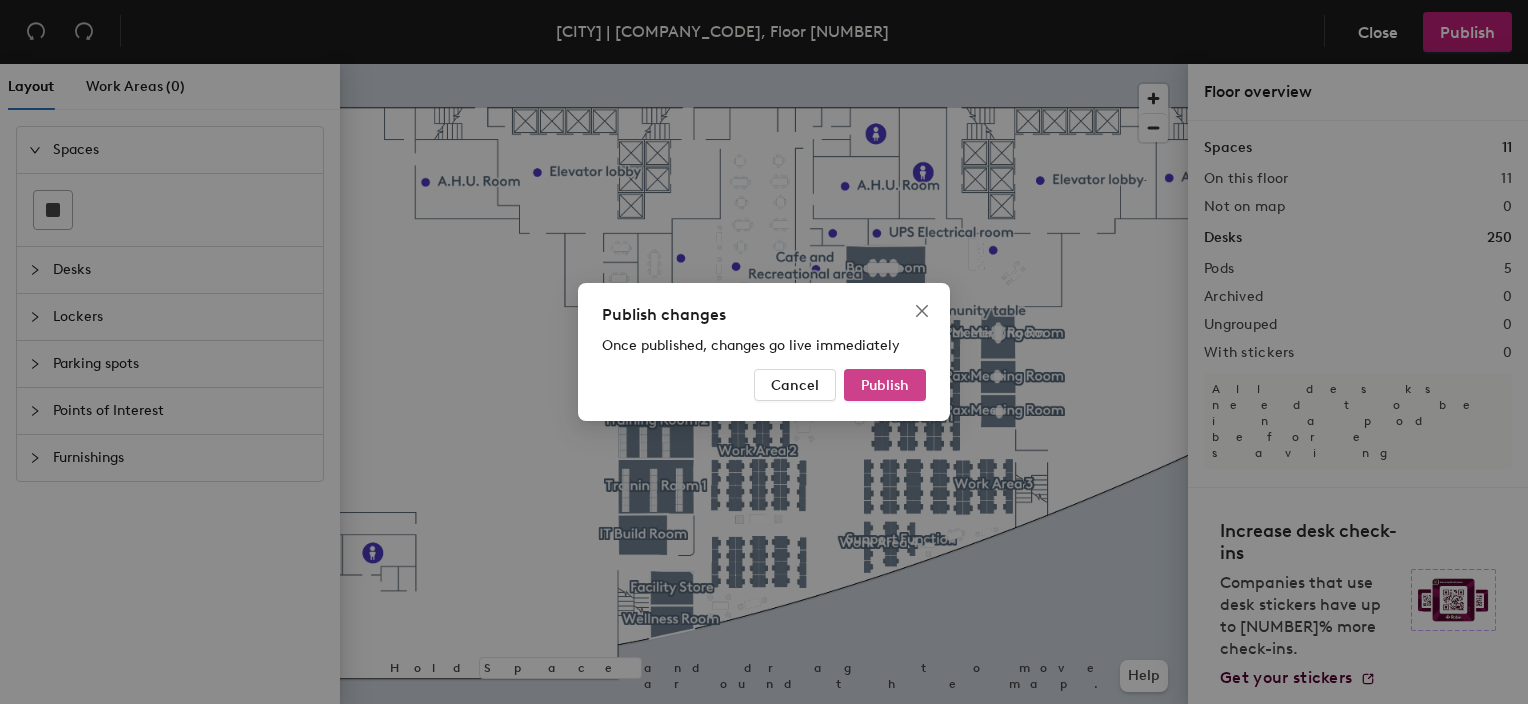 click on "Publish" at bounding box center (885, 385) 